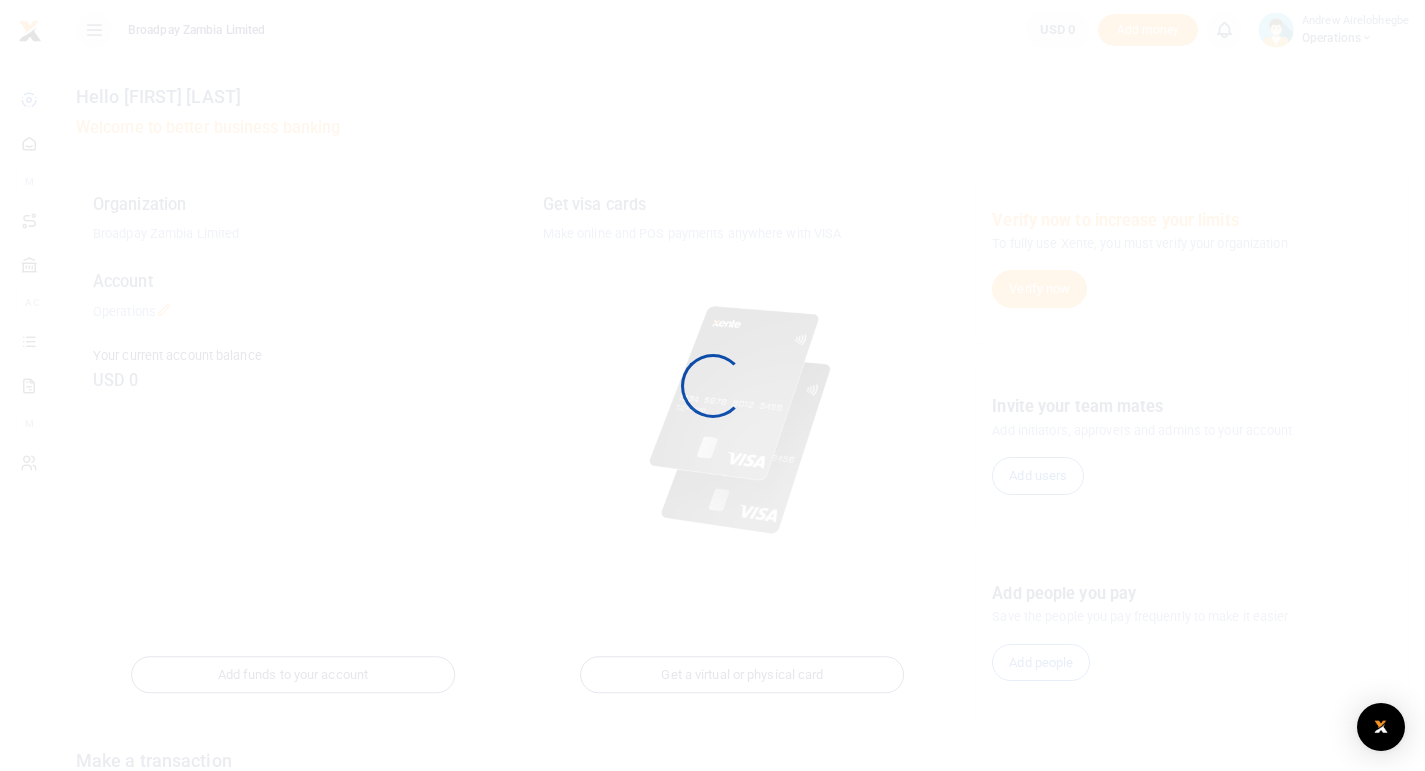 scroll, scrollTop: 0, scrollLeft: 0, axis: both 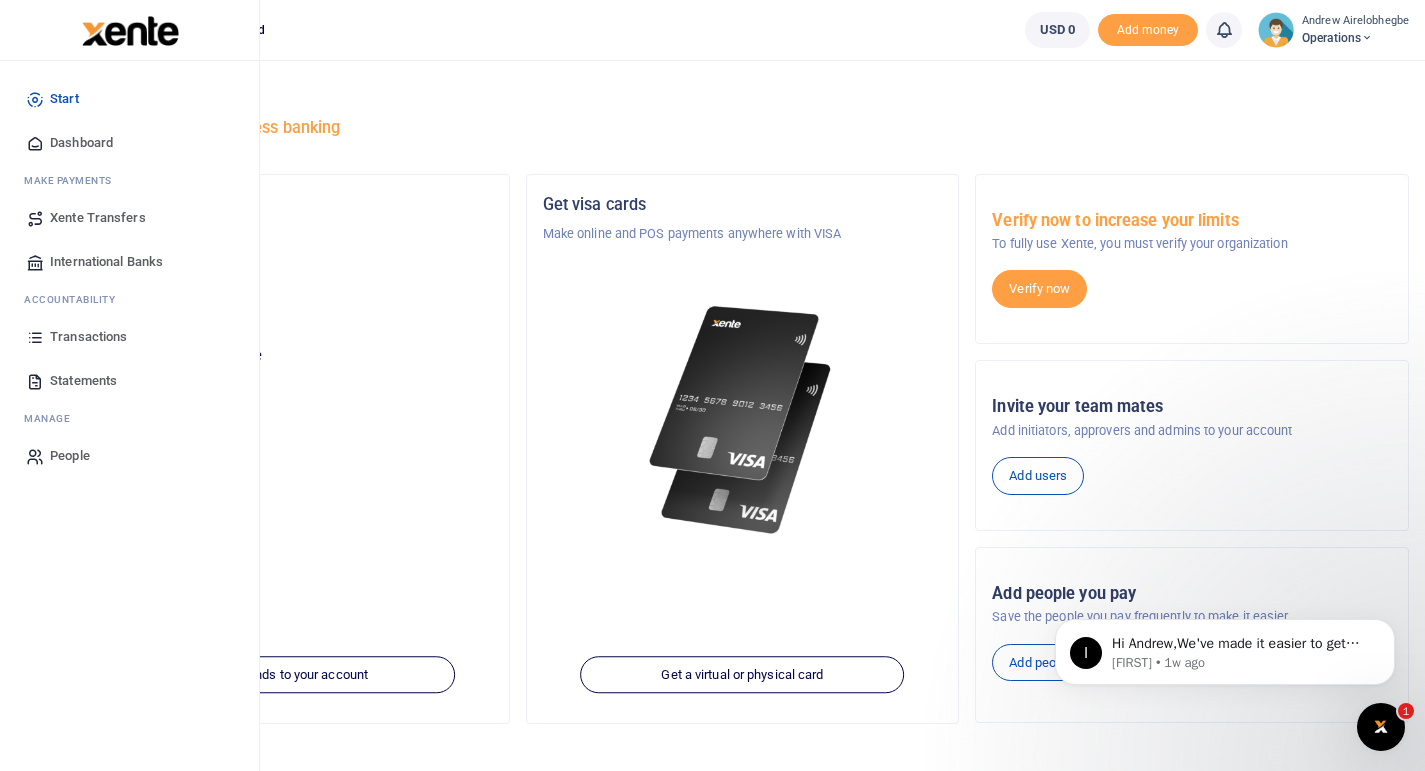 click on "People" at bounding box center (70, 456) 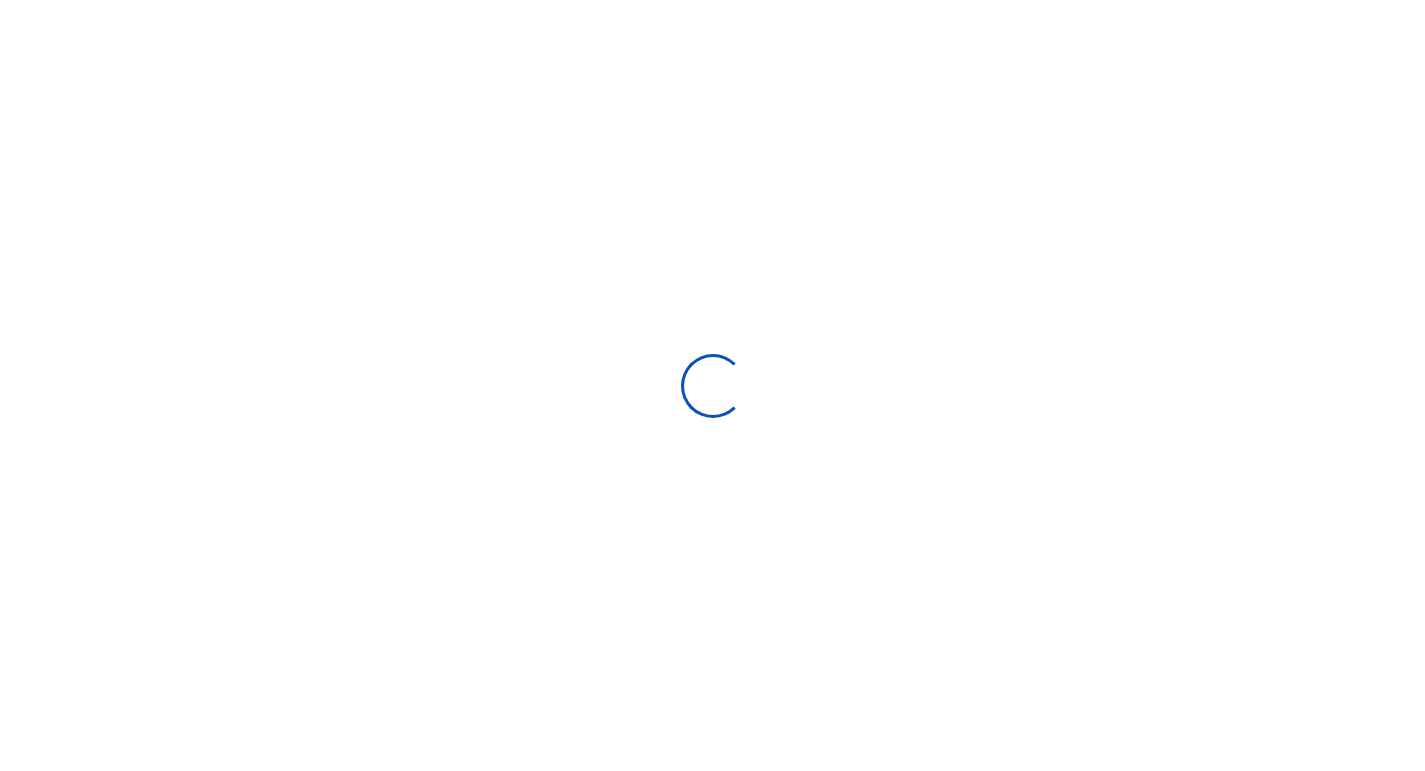 scroll, scrollTop: 0, scrollLeft: 0, axis: both 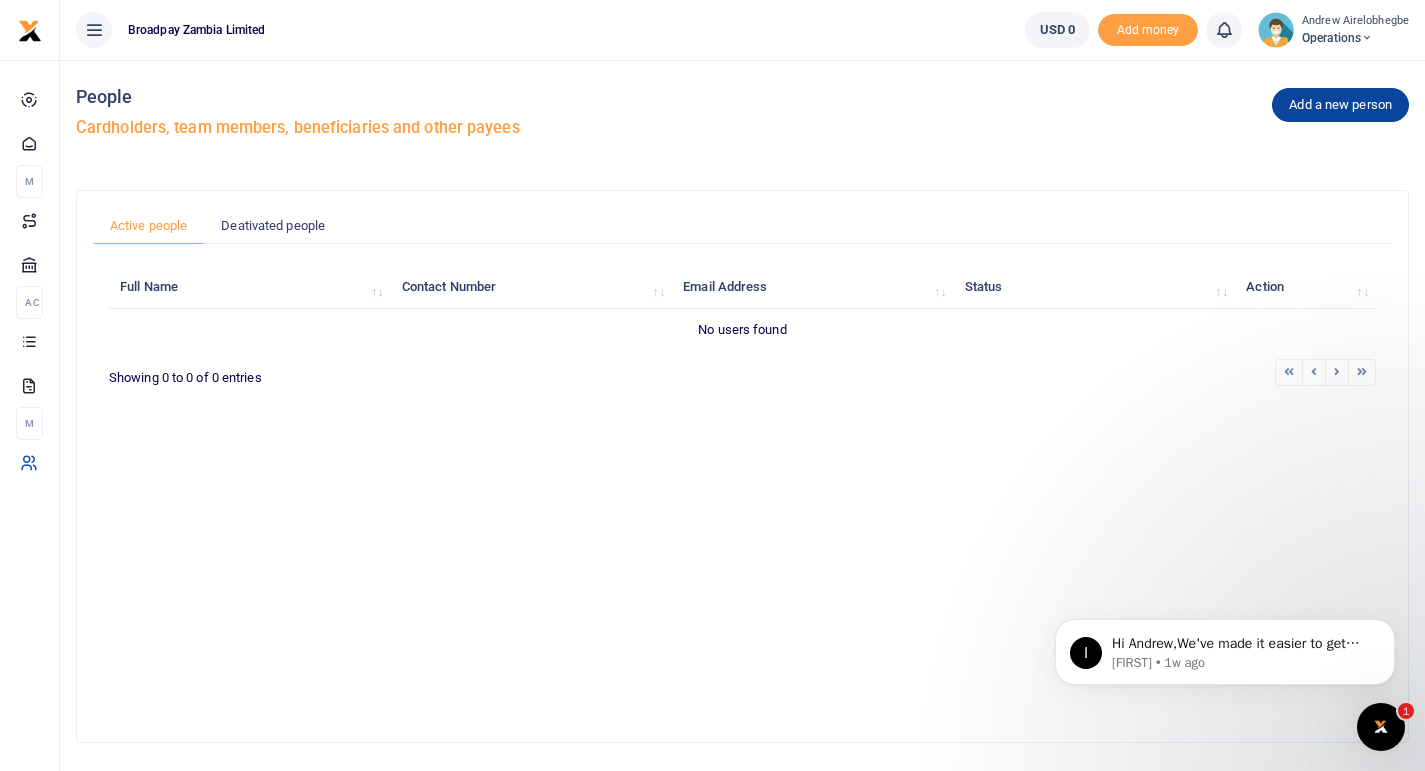 click on "Add a new person" at bounding box center [1340, 105] 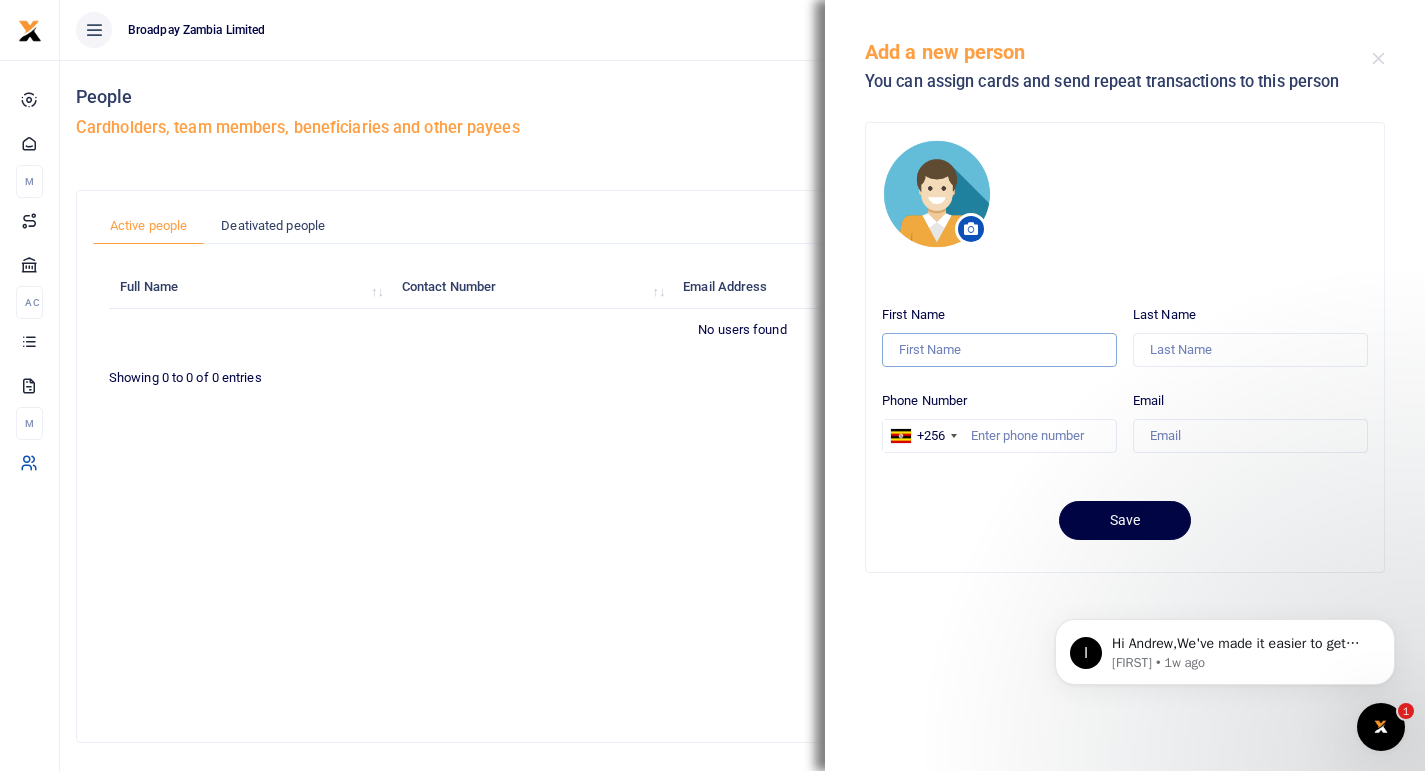 click on "First Name" at bounding box center [999, 350] 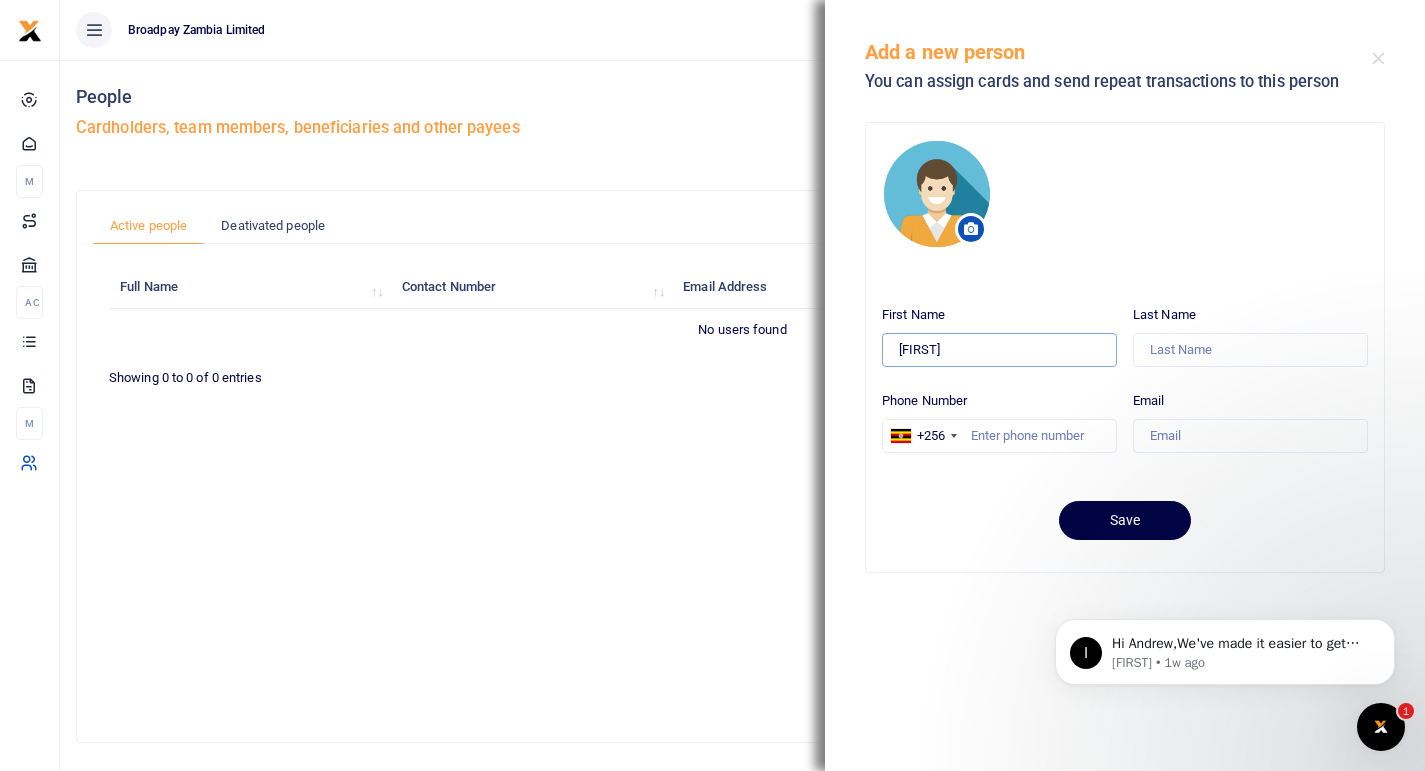 type on "[FIRST]" 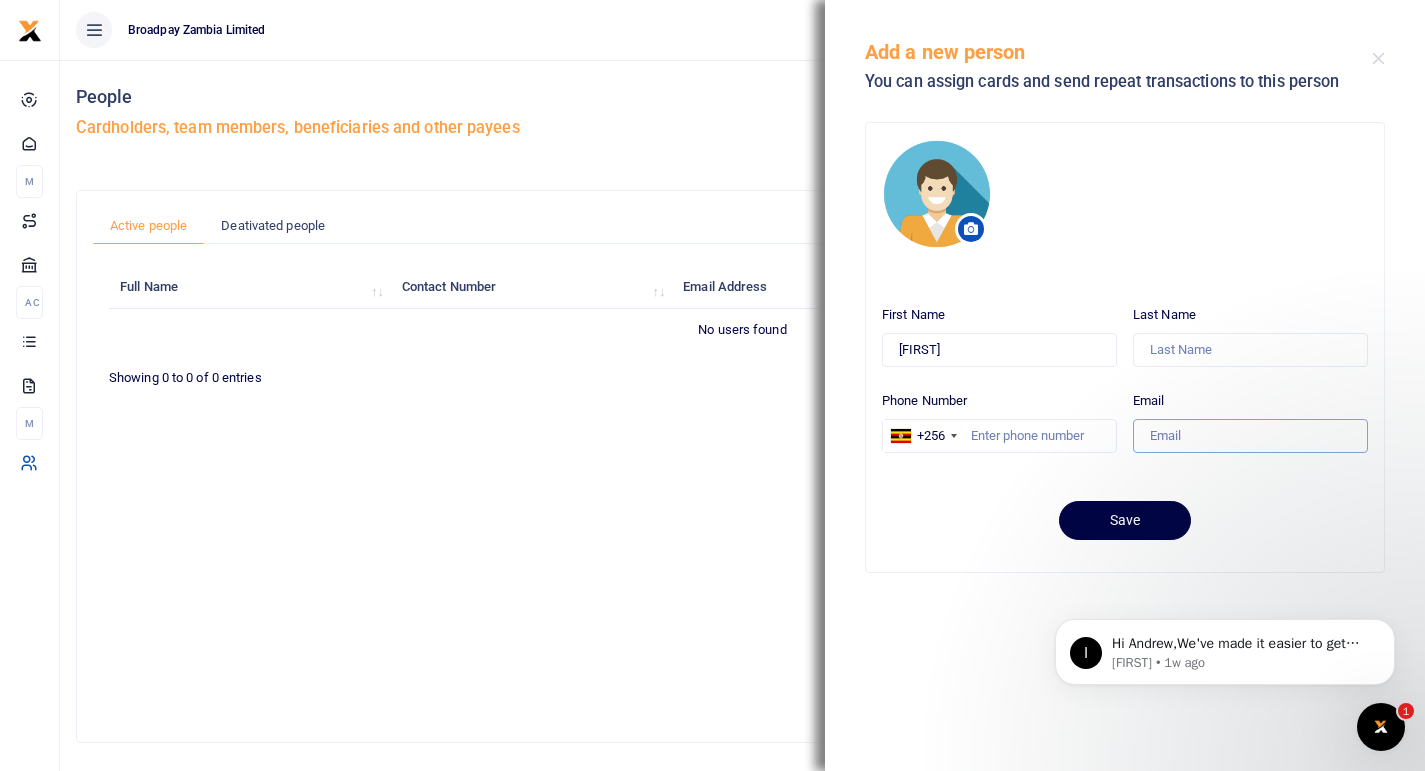 click on "Email" at bounding box center (1250, 436) 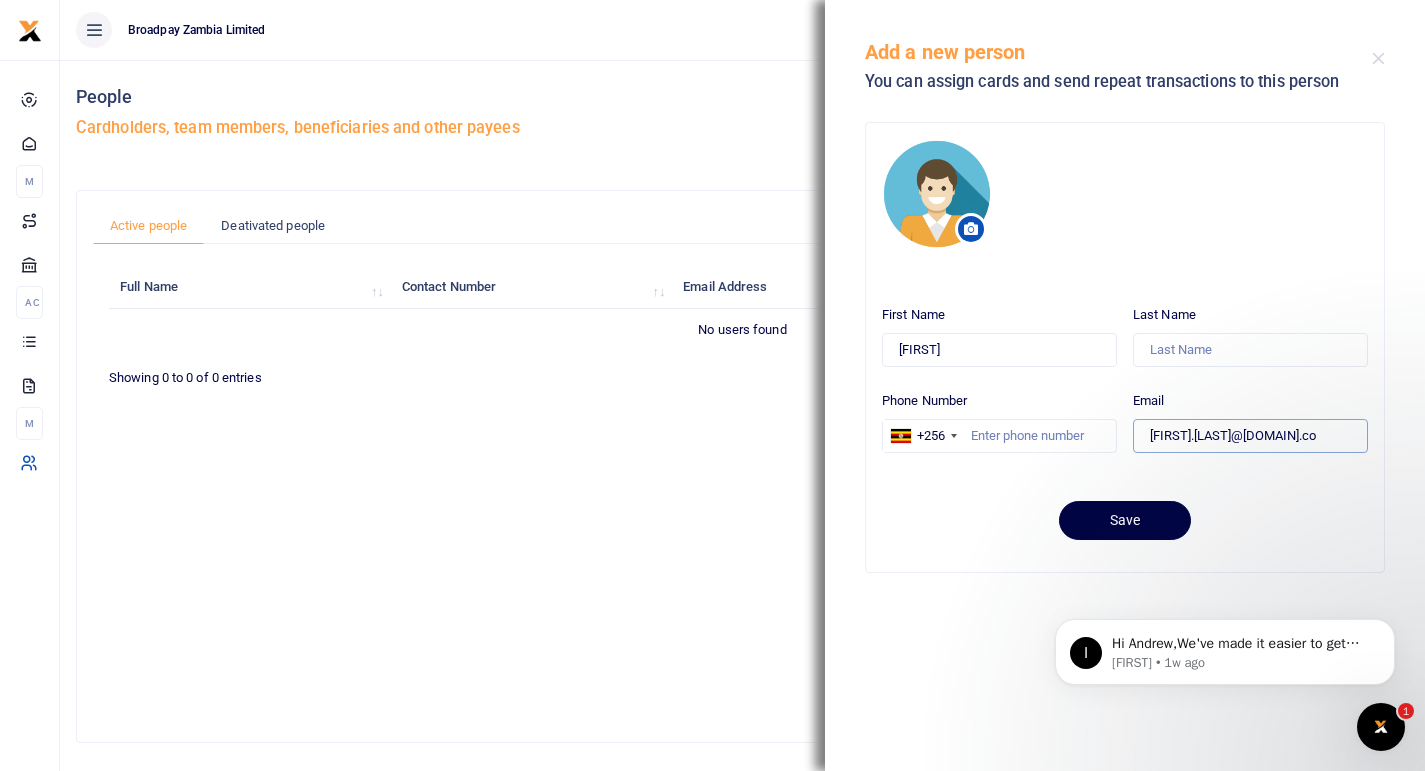 click on "[FIRST].[LAST]@[DOMAIN].co" at bounding box center (1250, 436) 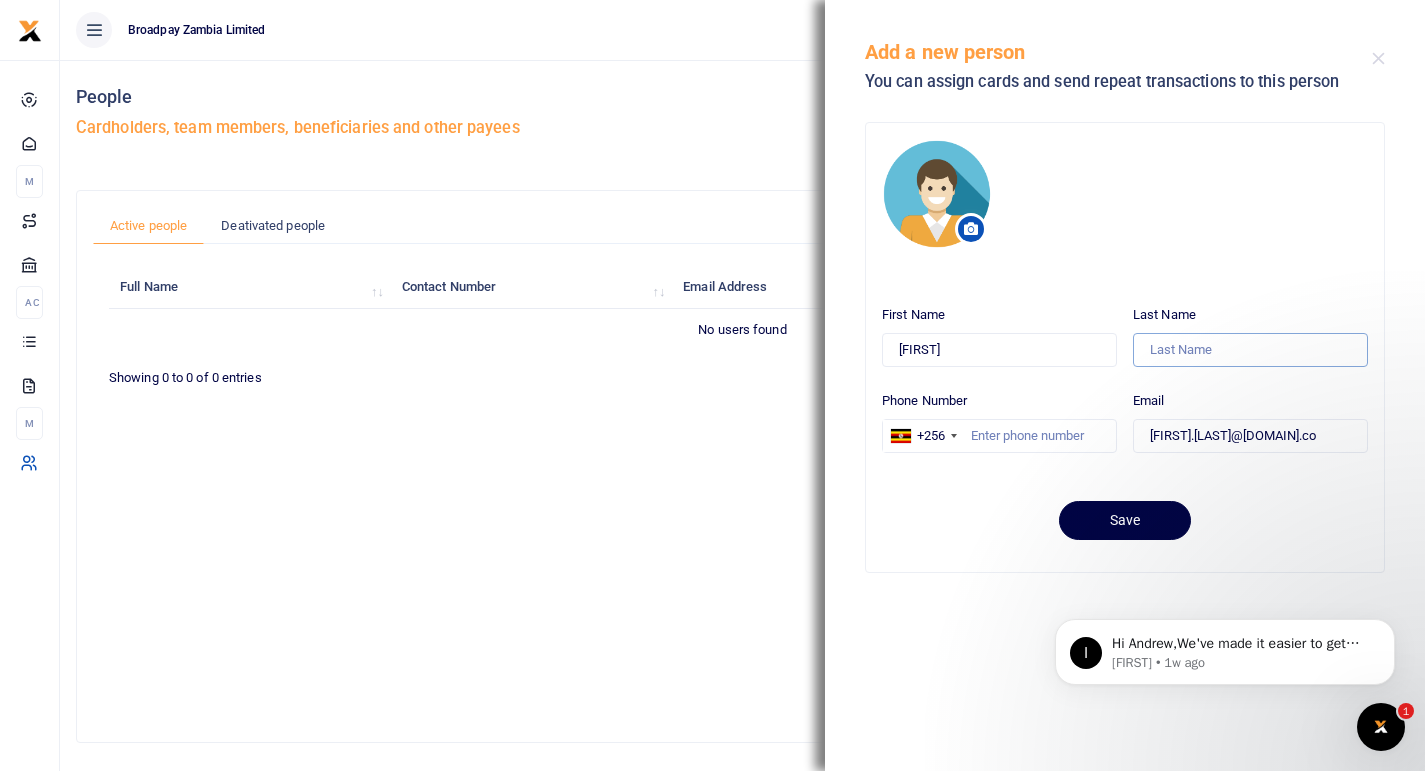 click on "Last Name" at bounding box center [1250, 350] 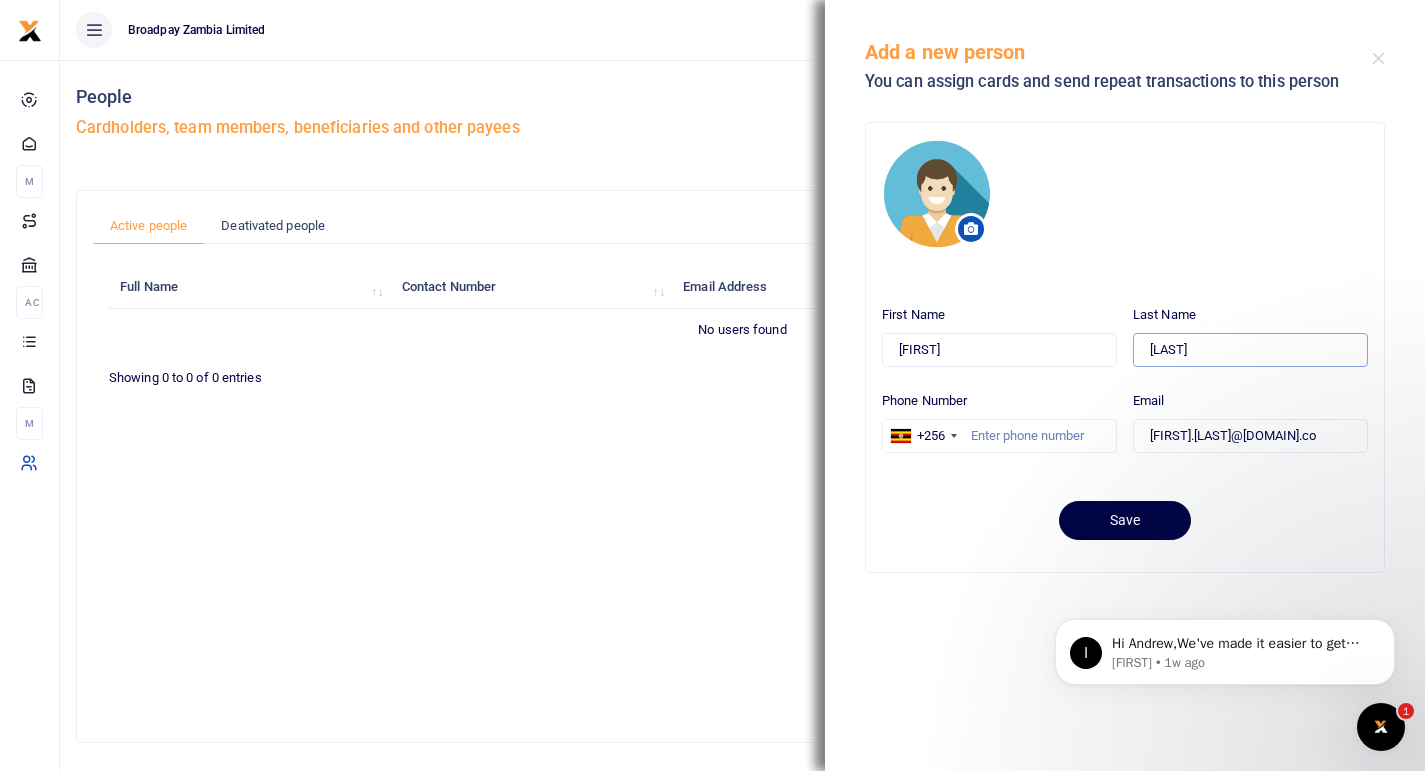 drag, startPoint x: 1160, startPoint y: 351, endPoint x: 1109, endPoint y: 351, distance: 51 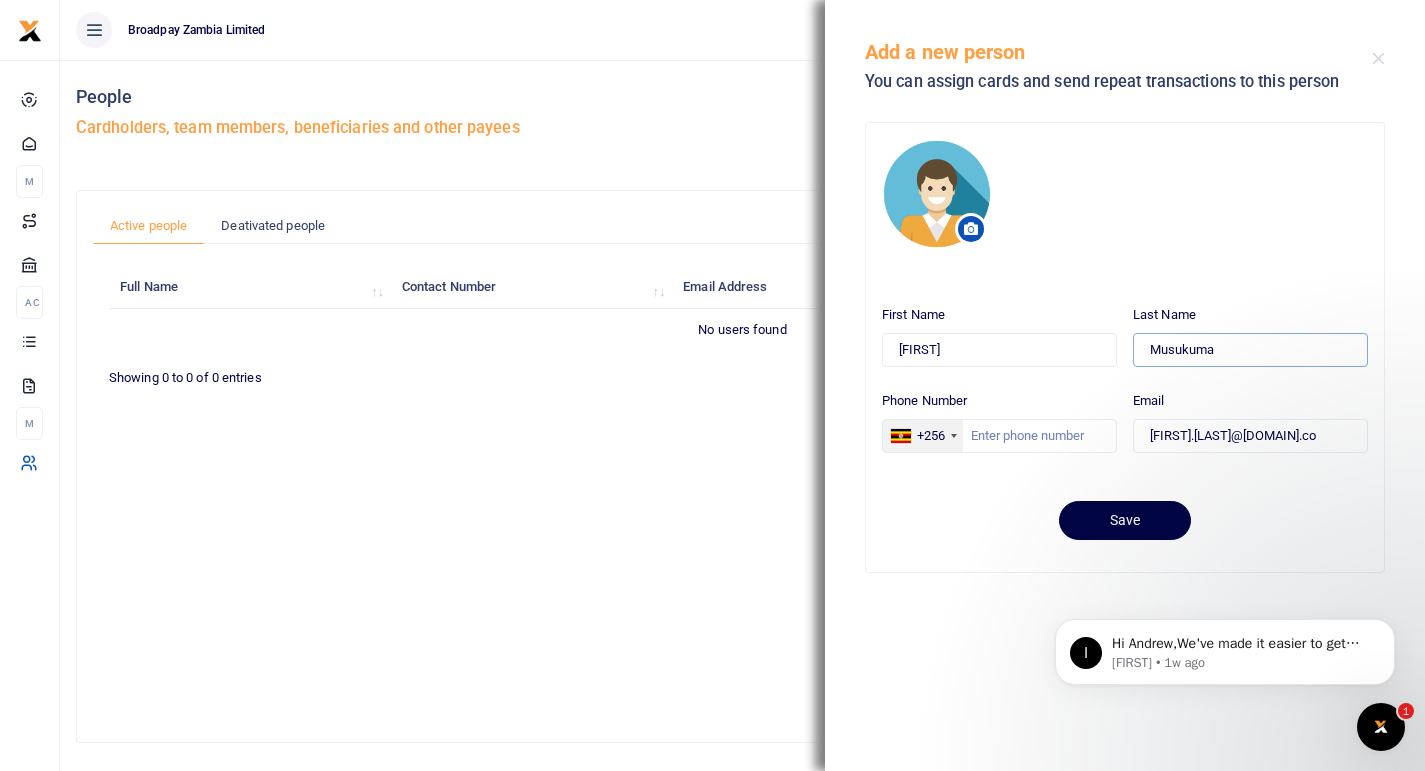 type on "Musukuma" 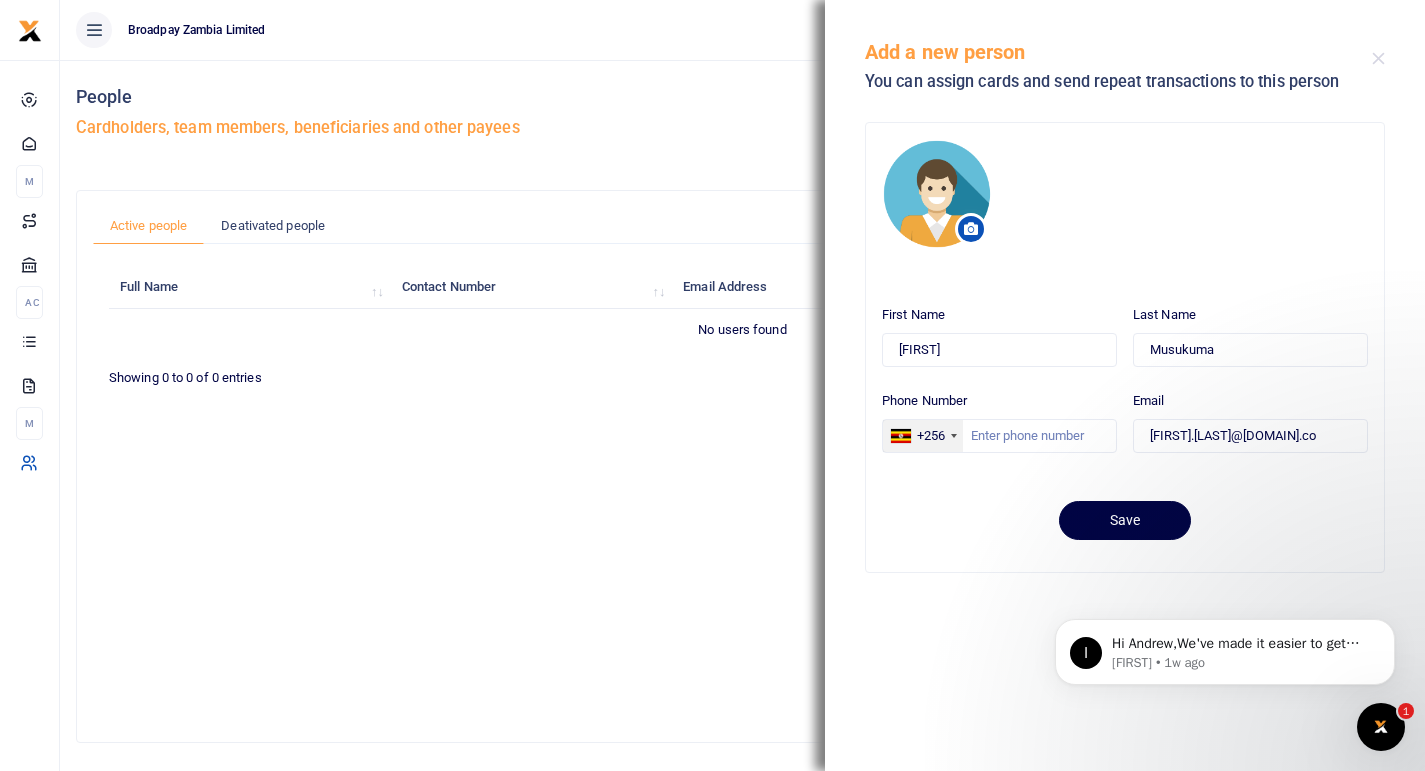 click on "+256" at bounding box center (931, 436) 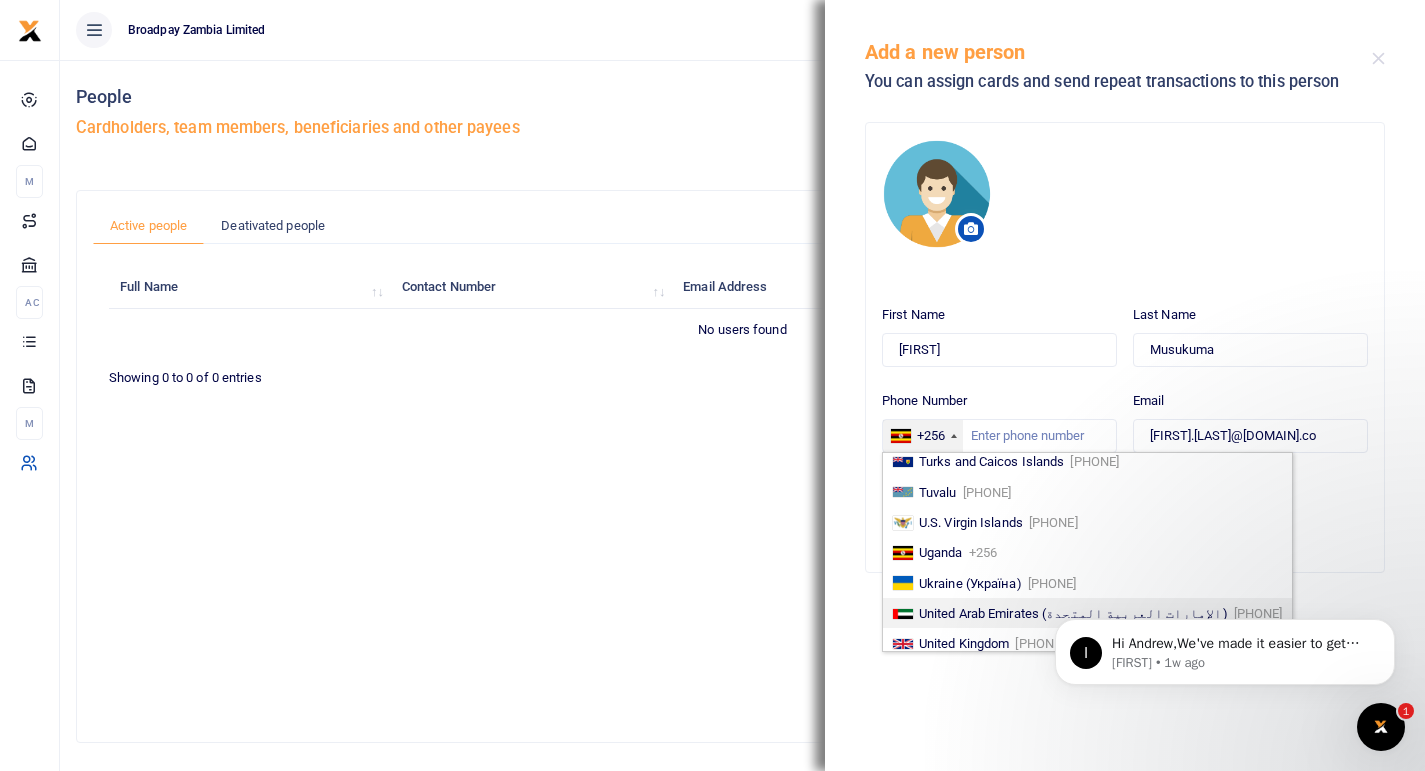 scroll, scrollTop: 7270, scrollLeft: 0, axis: vertical 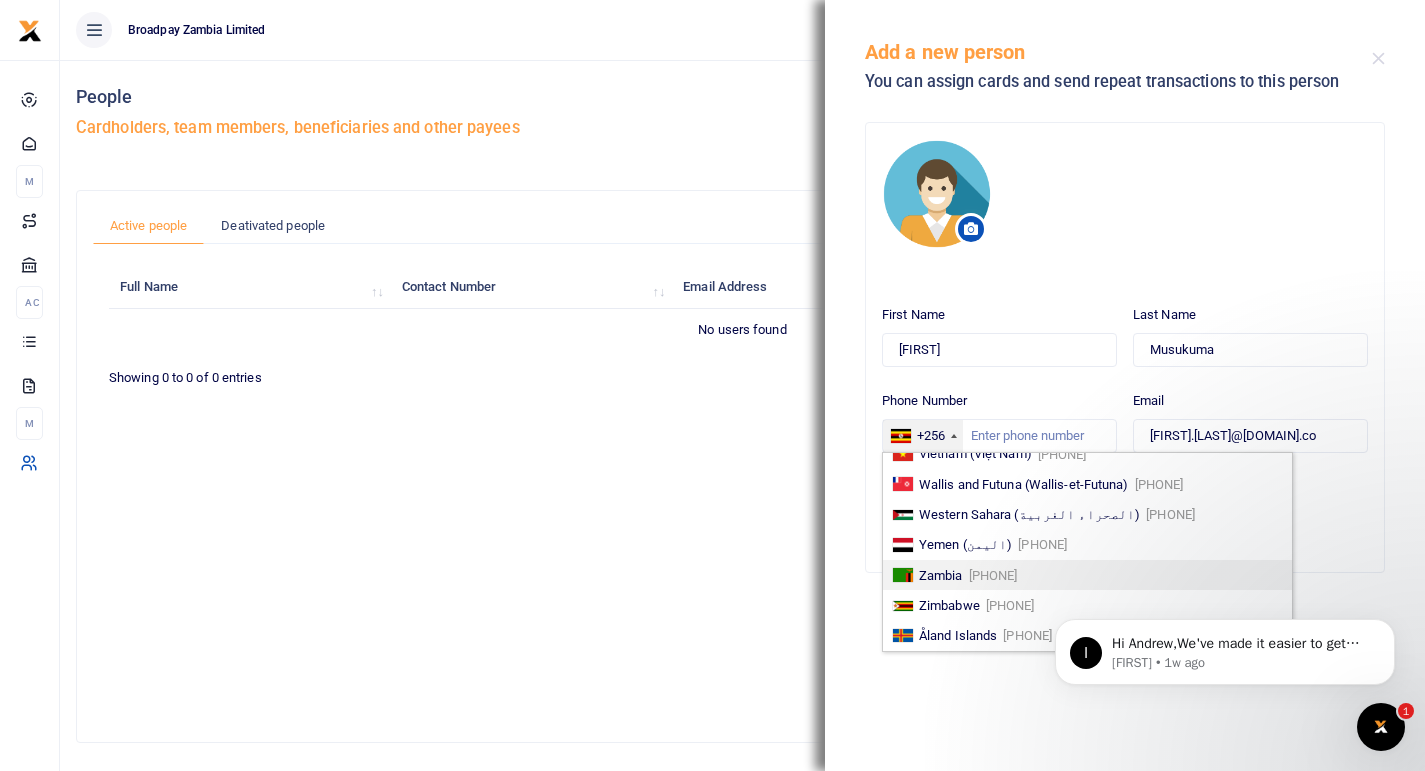 click on "[PHONE]" at bounding box center [993, 575] 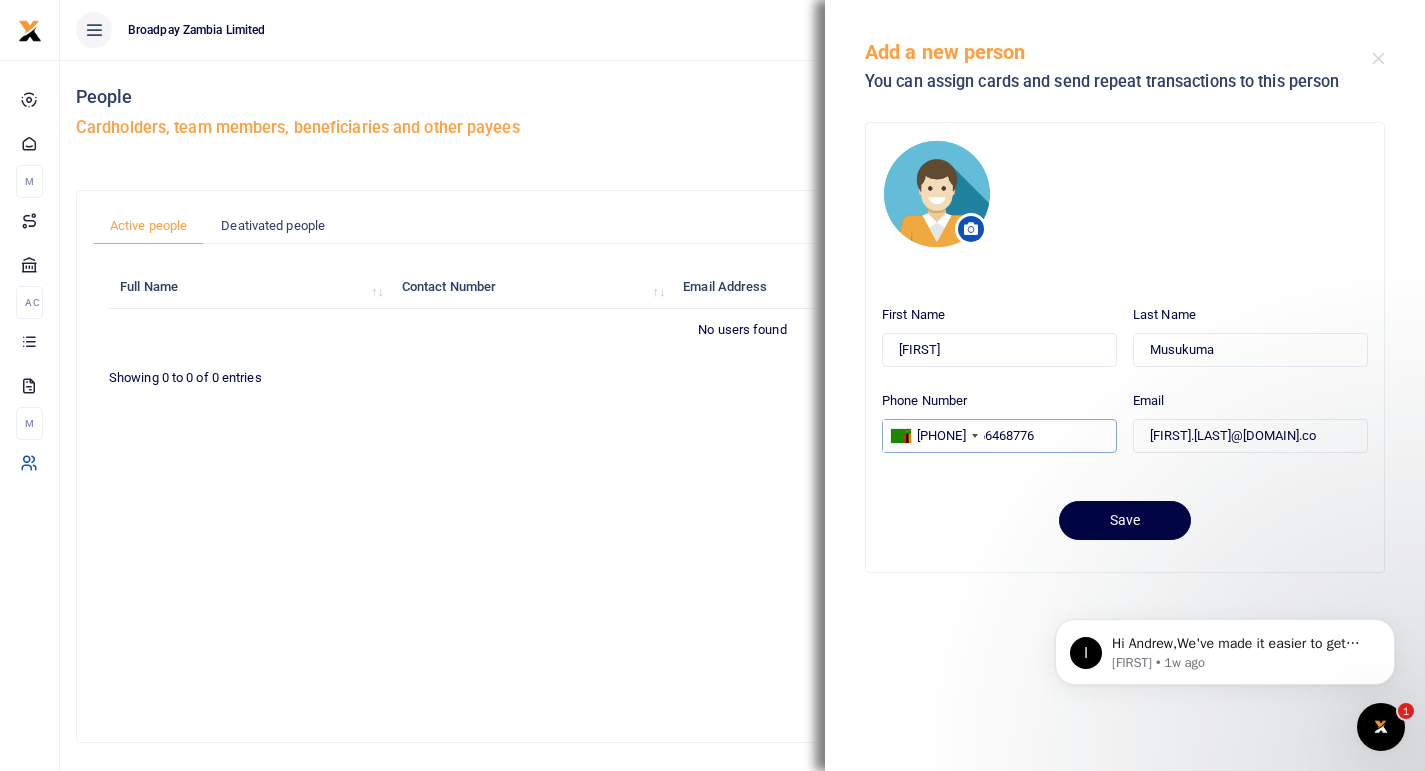 type on "966468776" 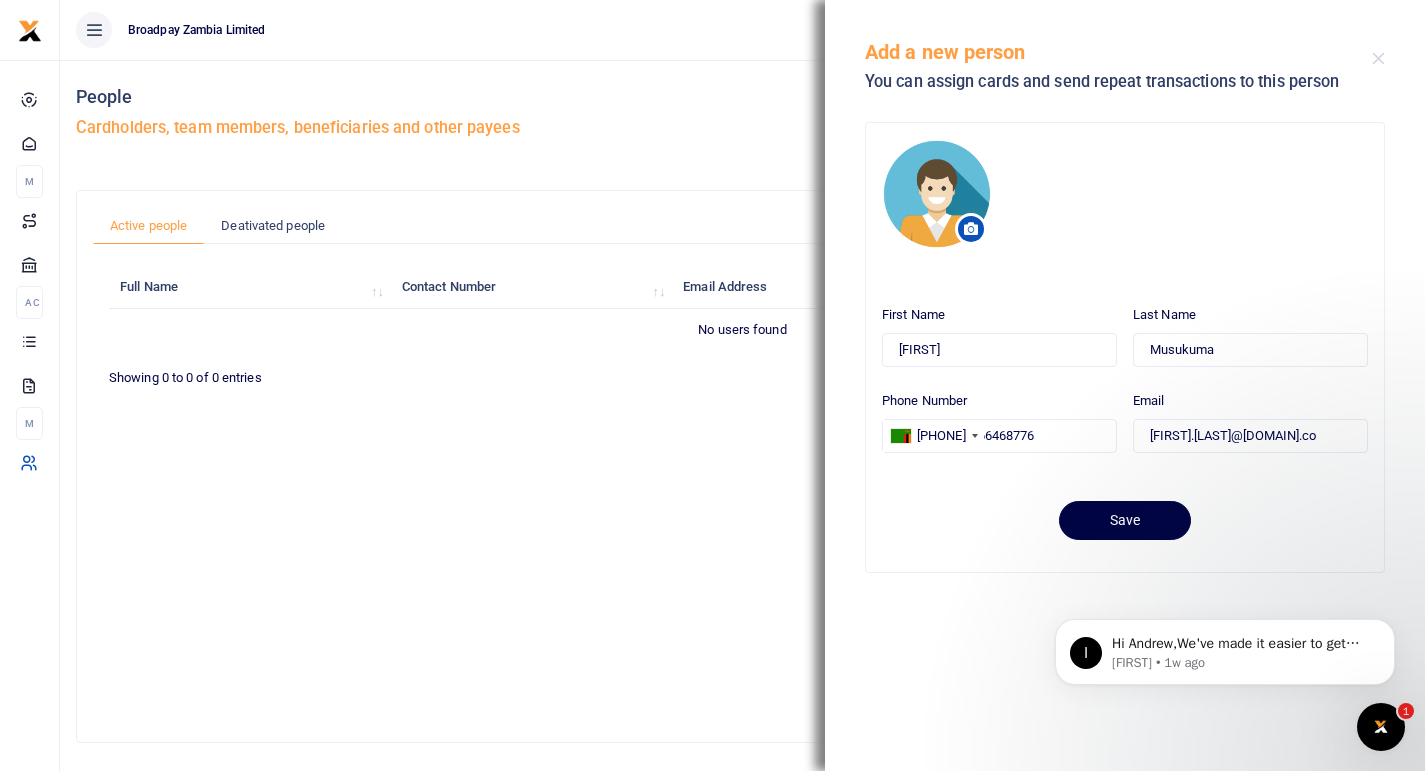 click on "Save" at bounding box center [1125, 512] 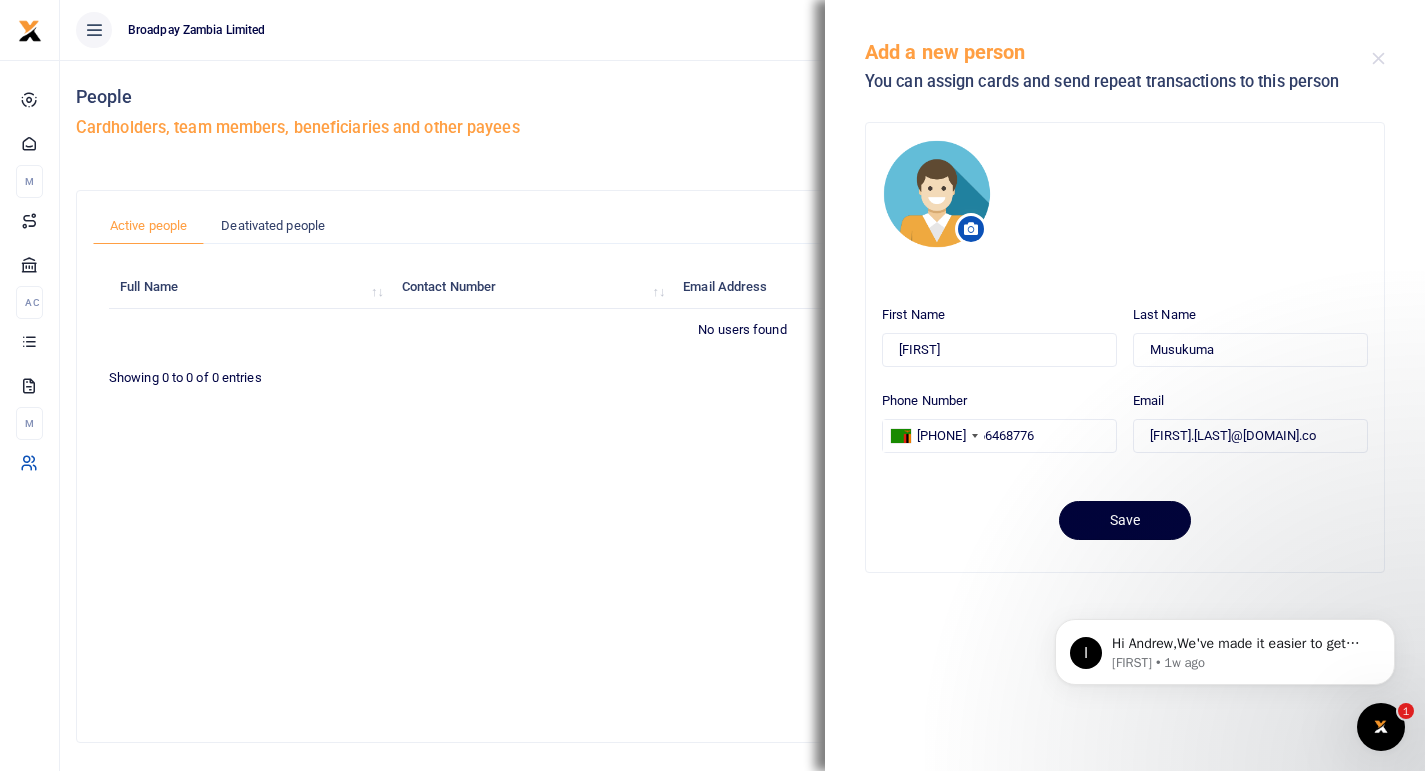 click on "Save" at bounding box center (1125, 520) 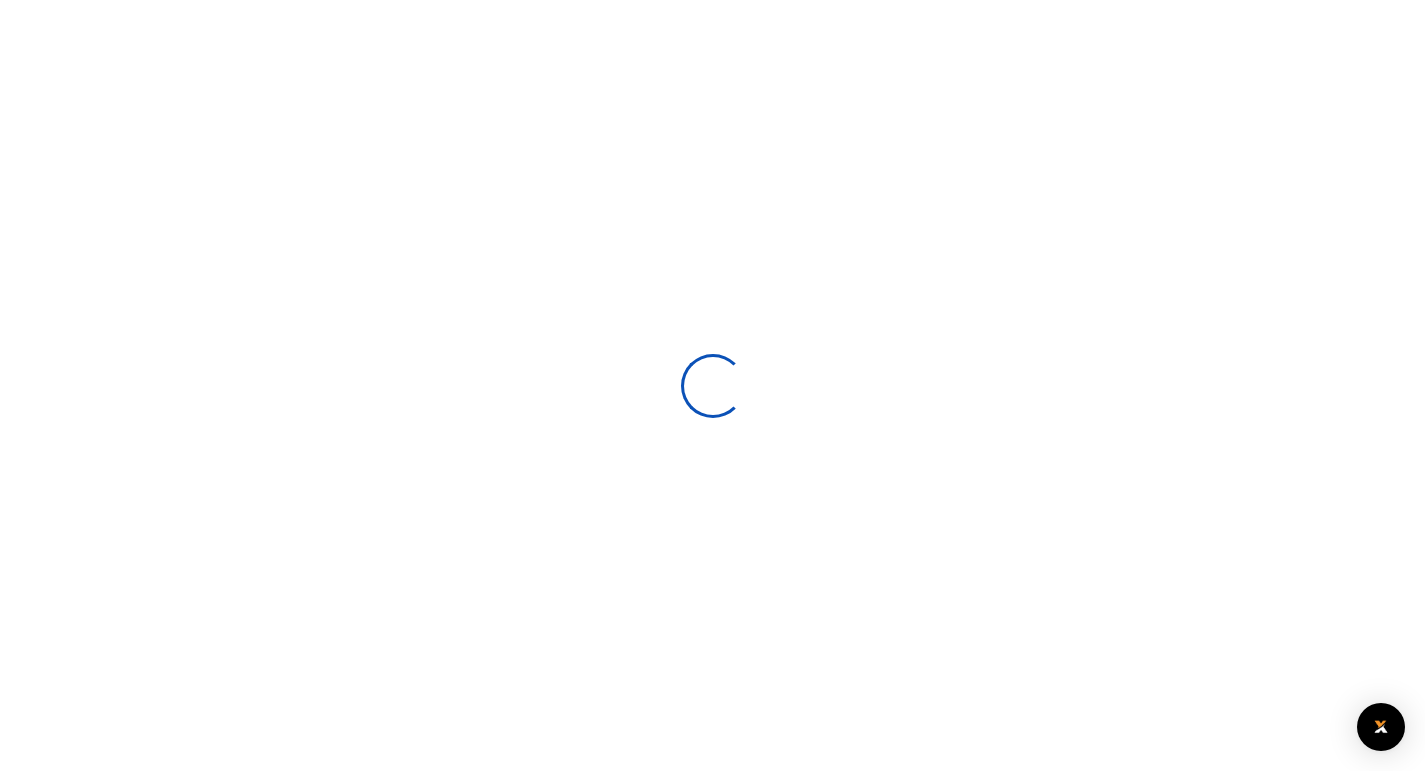 scroll, scrollTop: 0, scrollLeft: 0, axis: both 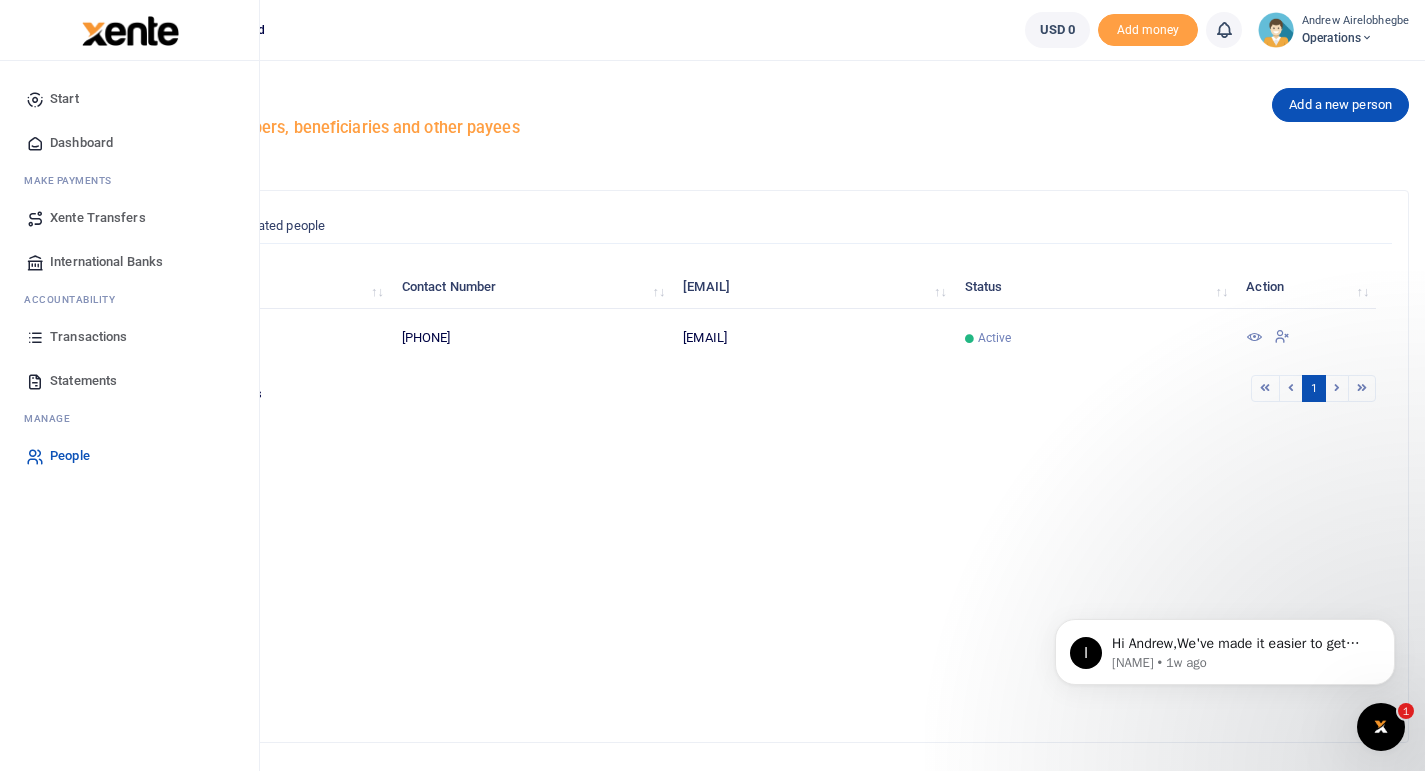 click on "Dashboard" at bounding box center [129, 143] 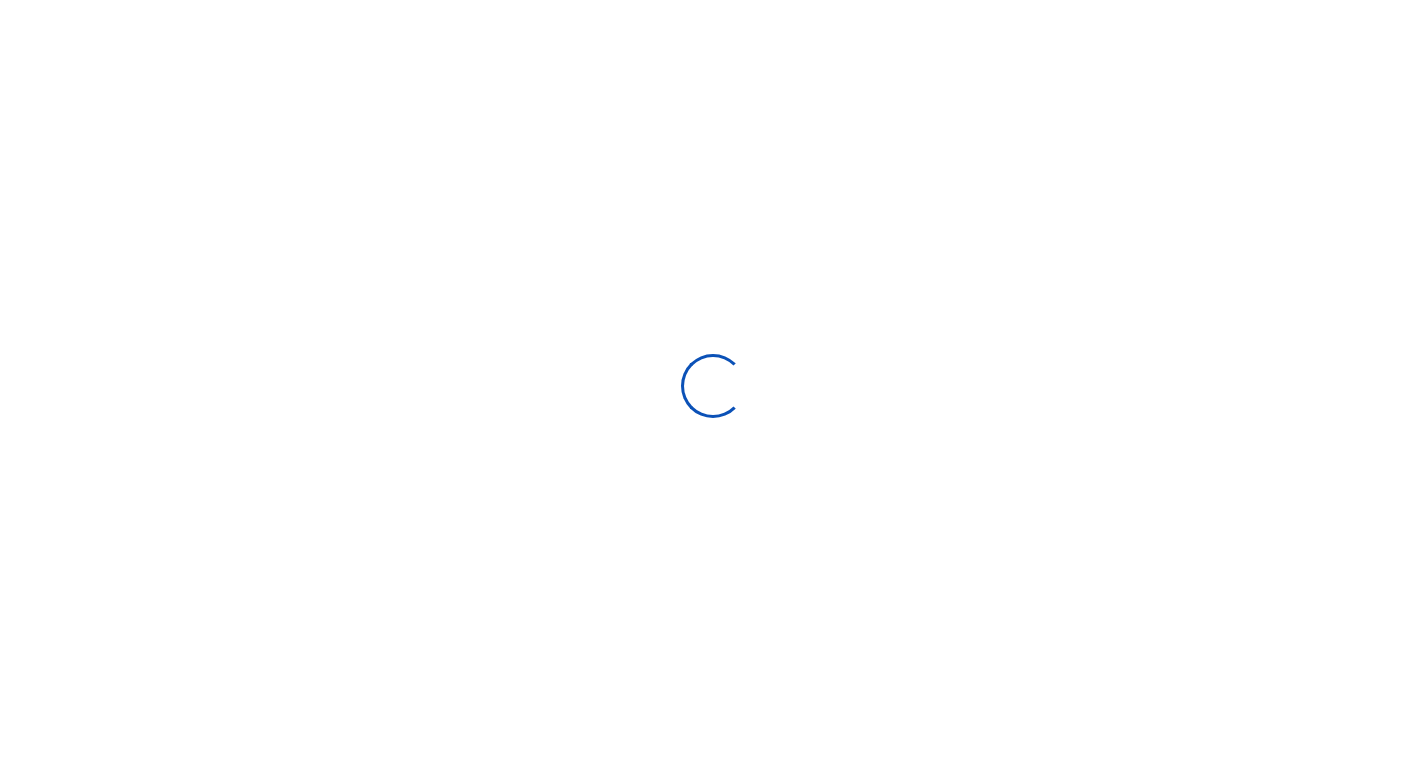 scroll, scrollTop: 0, scrollLeft: 0, axis: both 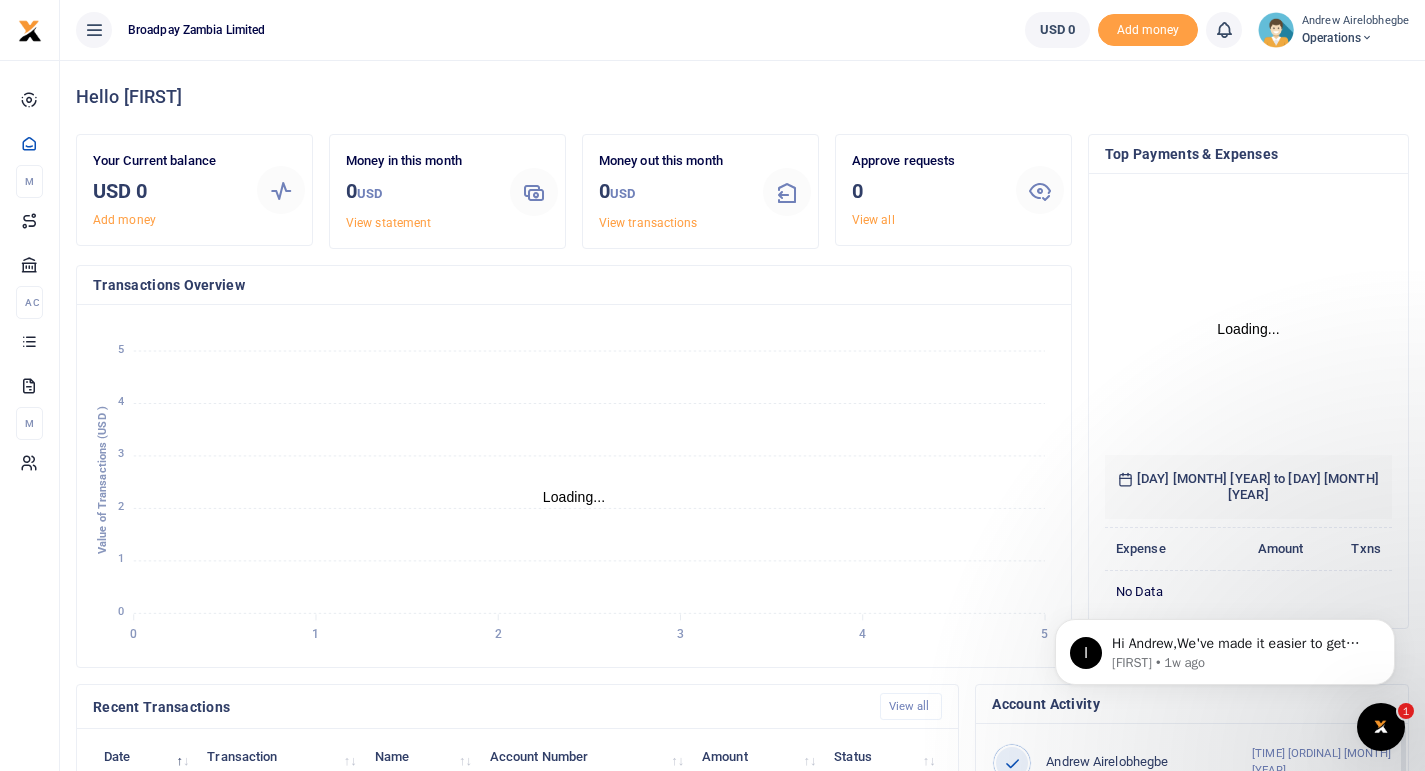 click 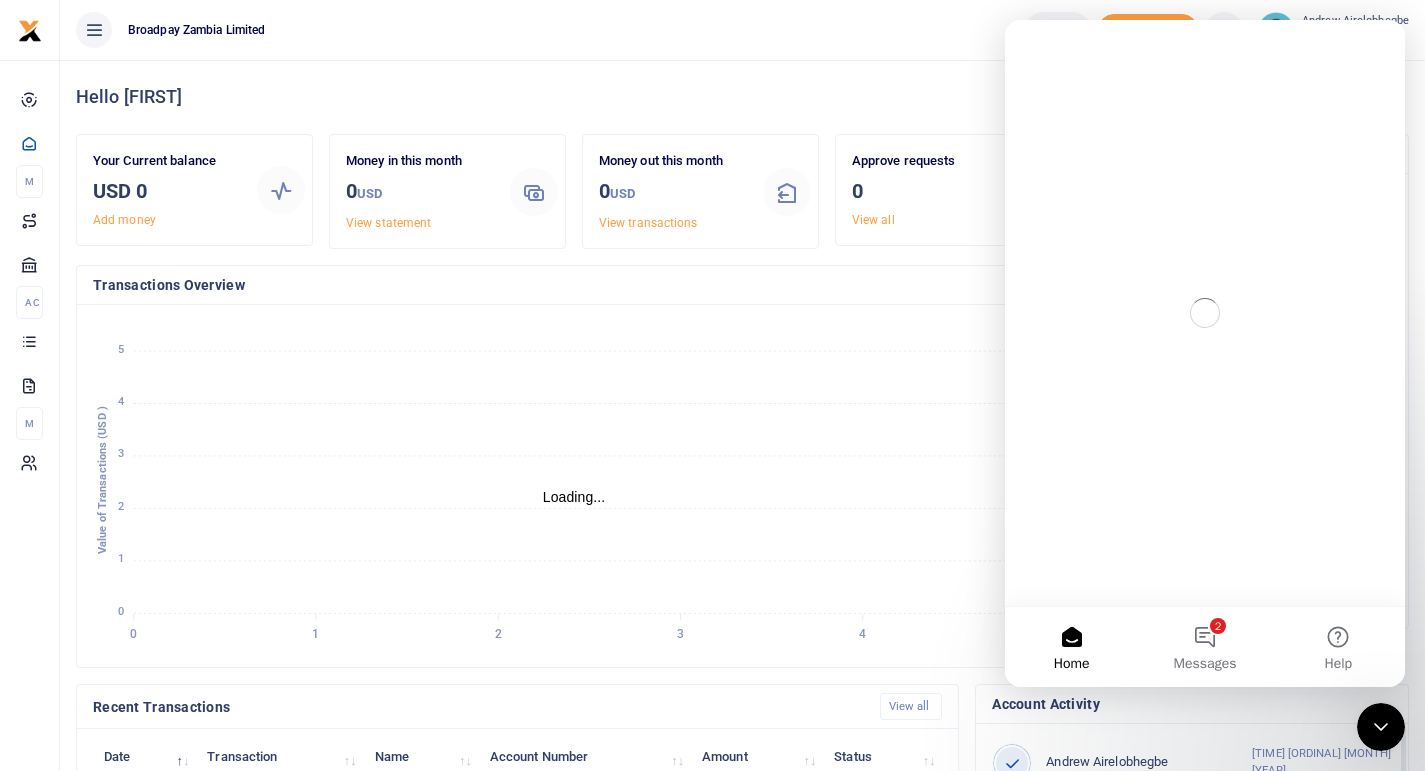 scroll, scrollTop: 0, scrollLeft: 0, axis: both 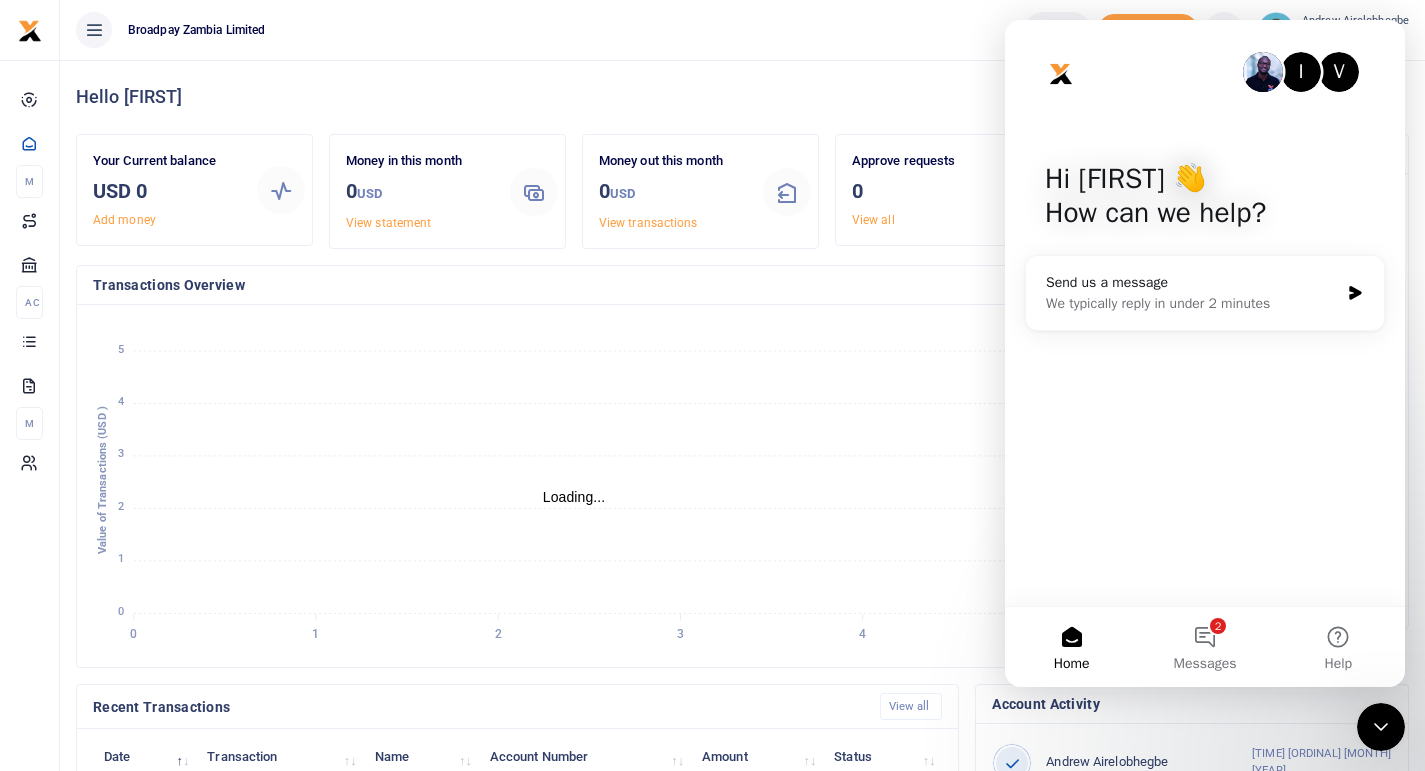 click 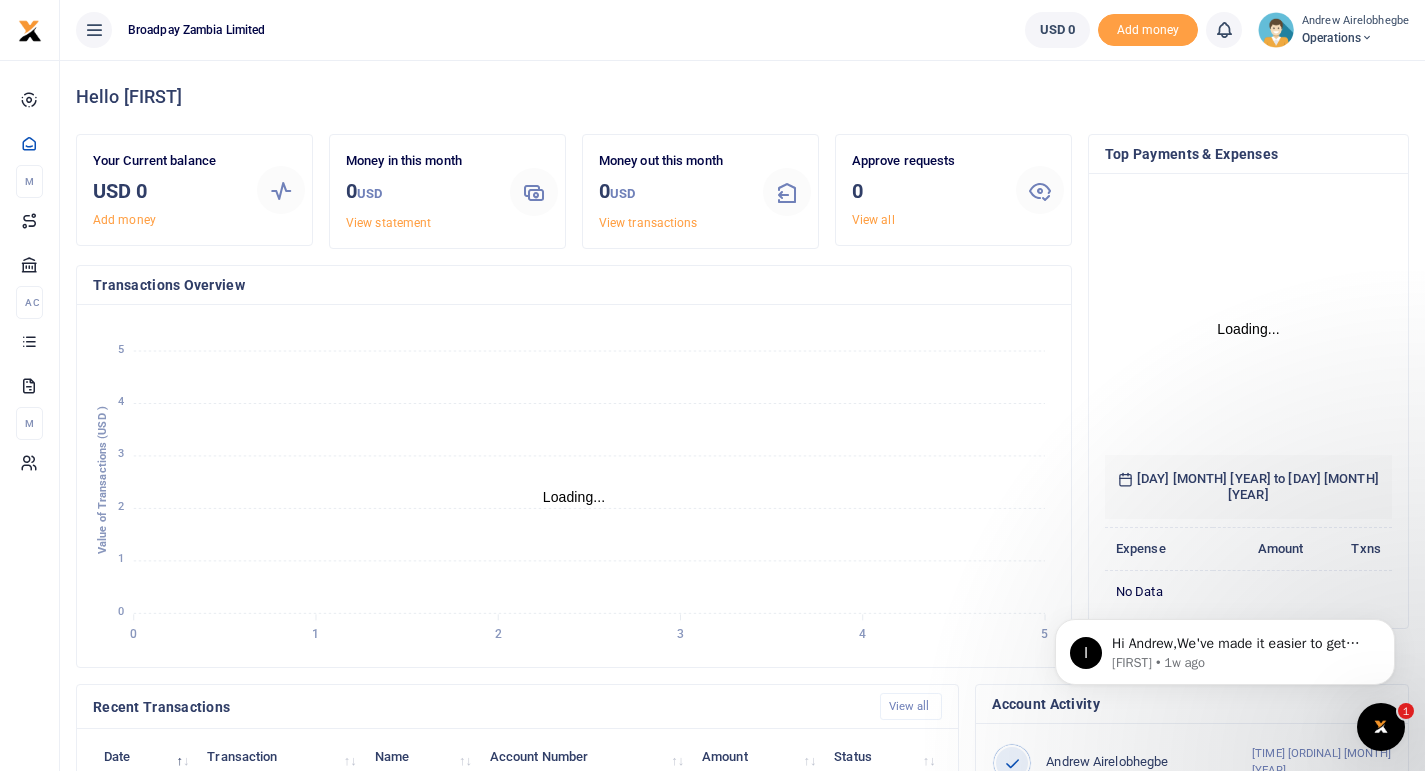 scroll, scrollTop: 0, scrollLeft: 0, axis: both 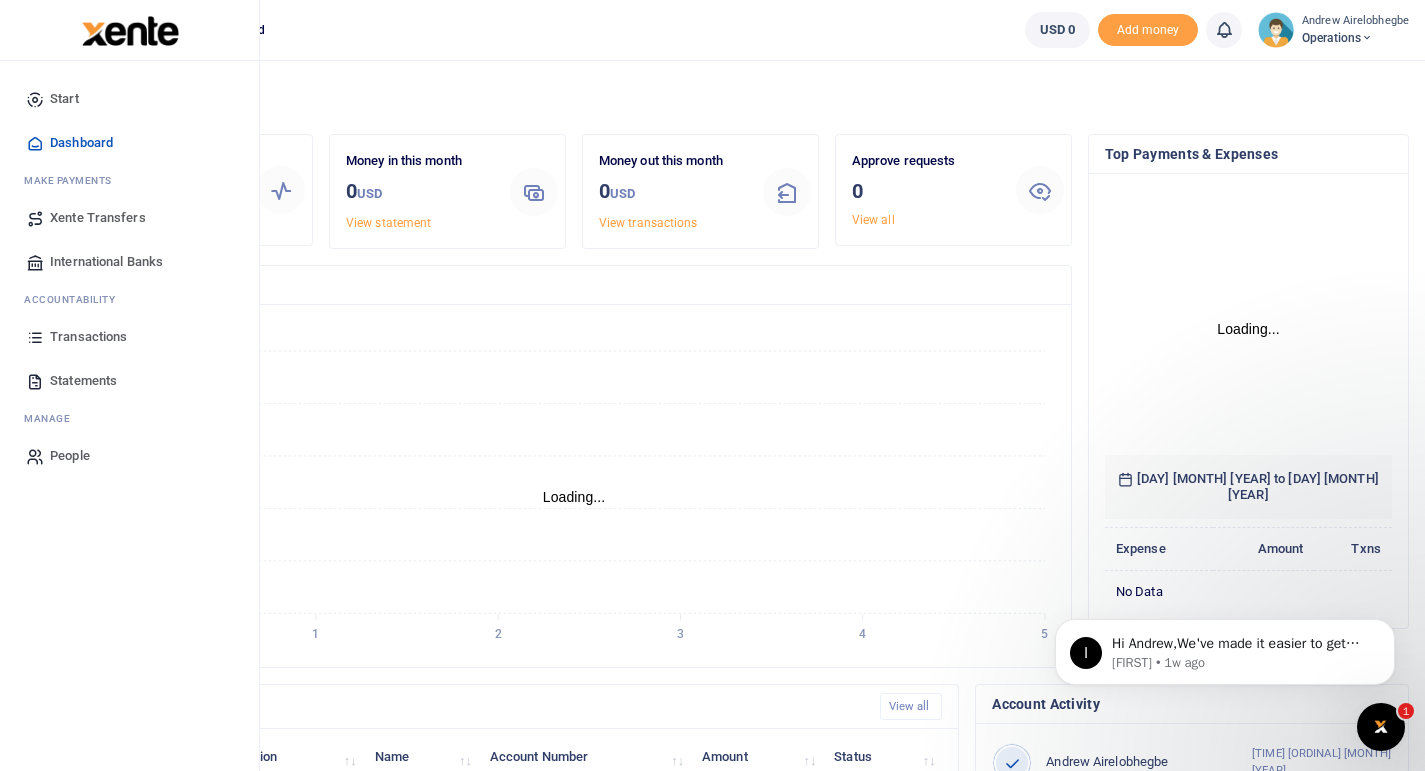click on "People" at bounding box center (70, 456) 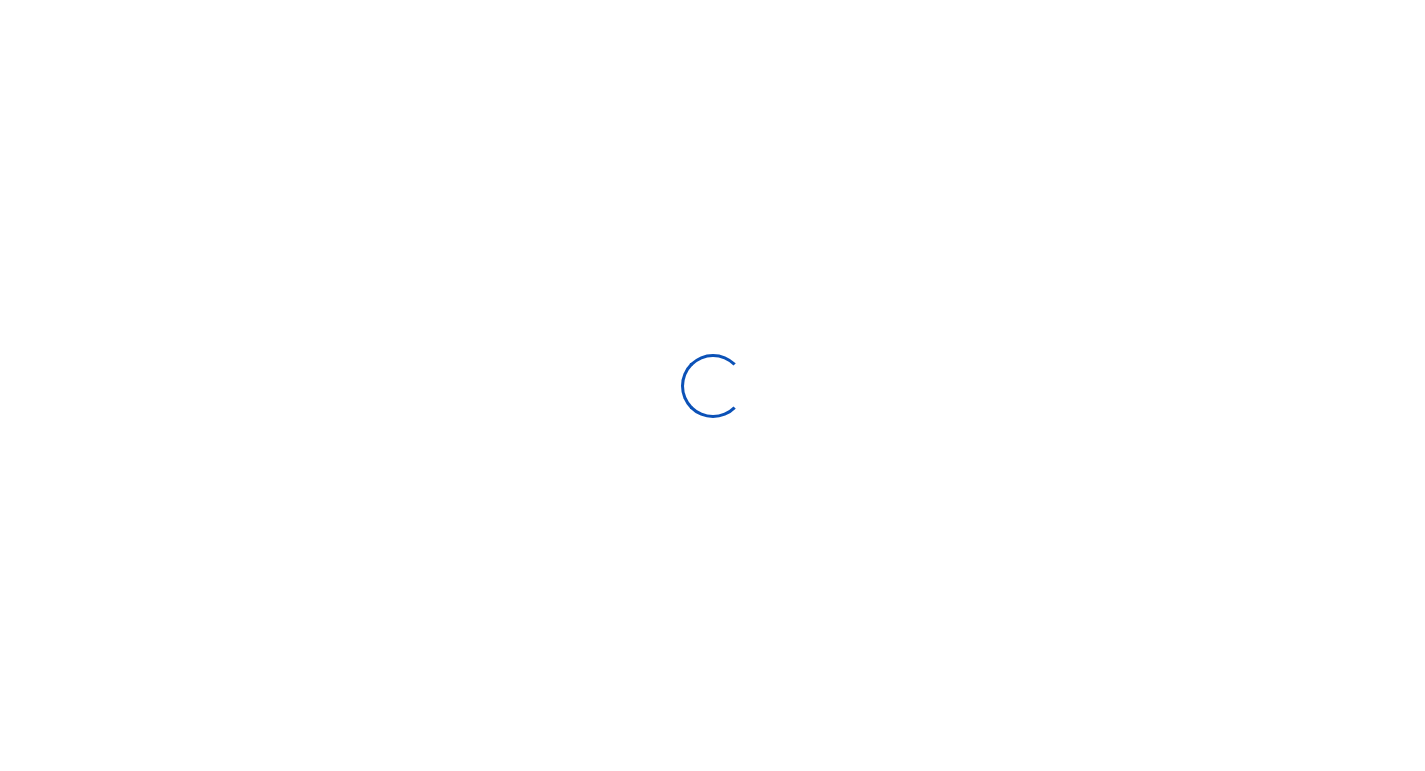 scroll, scrollTop: 0, scrollLeft: 0, axis: both 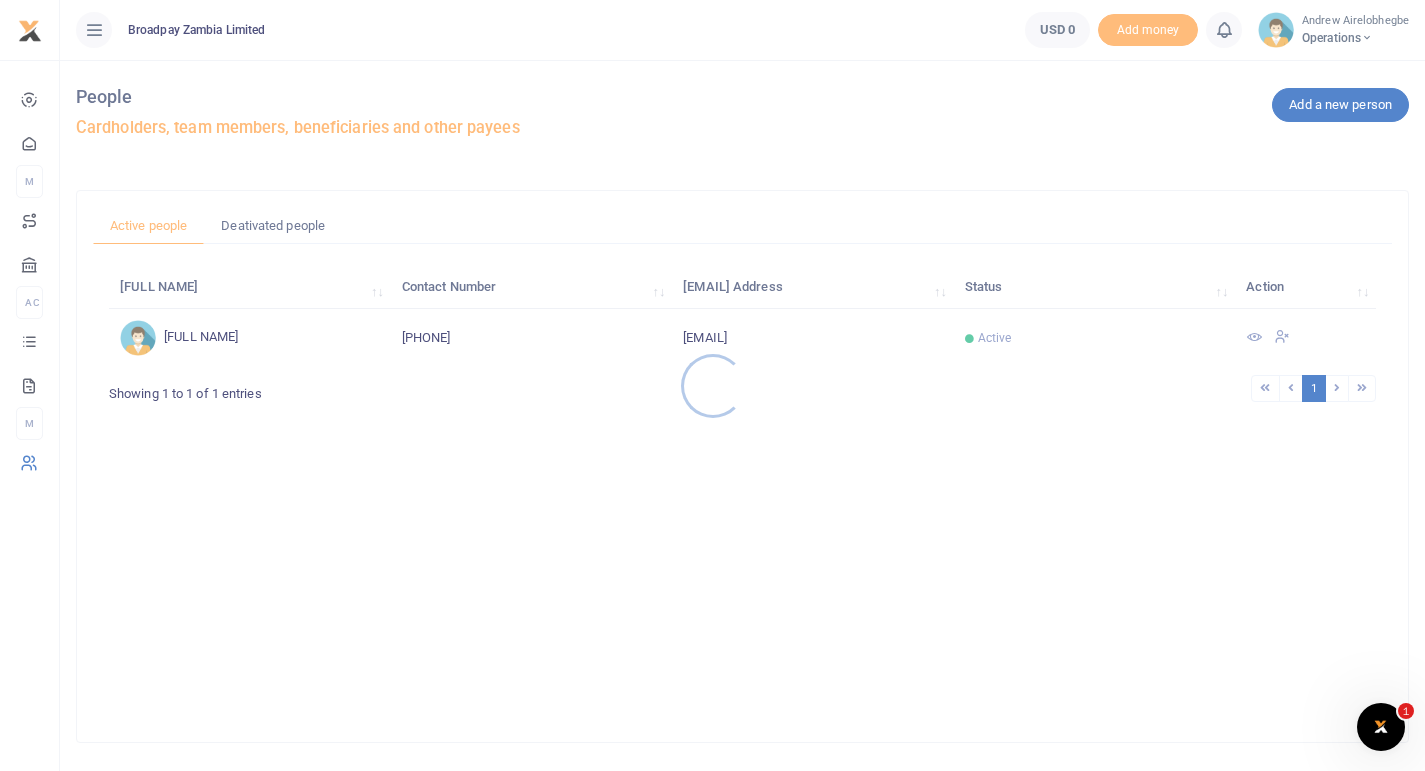 click at bounding box center [712, 385] 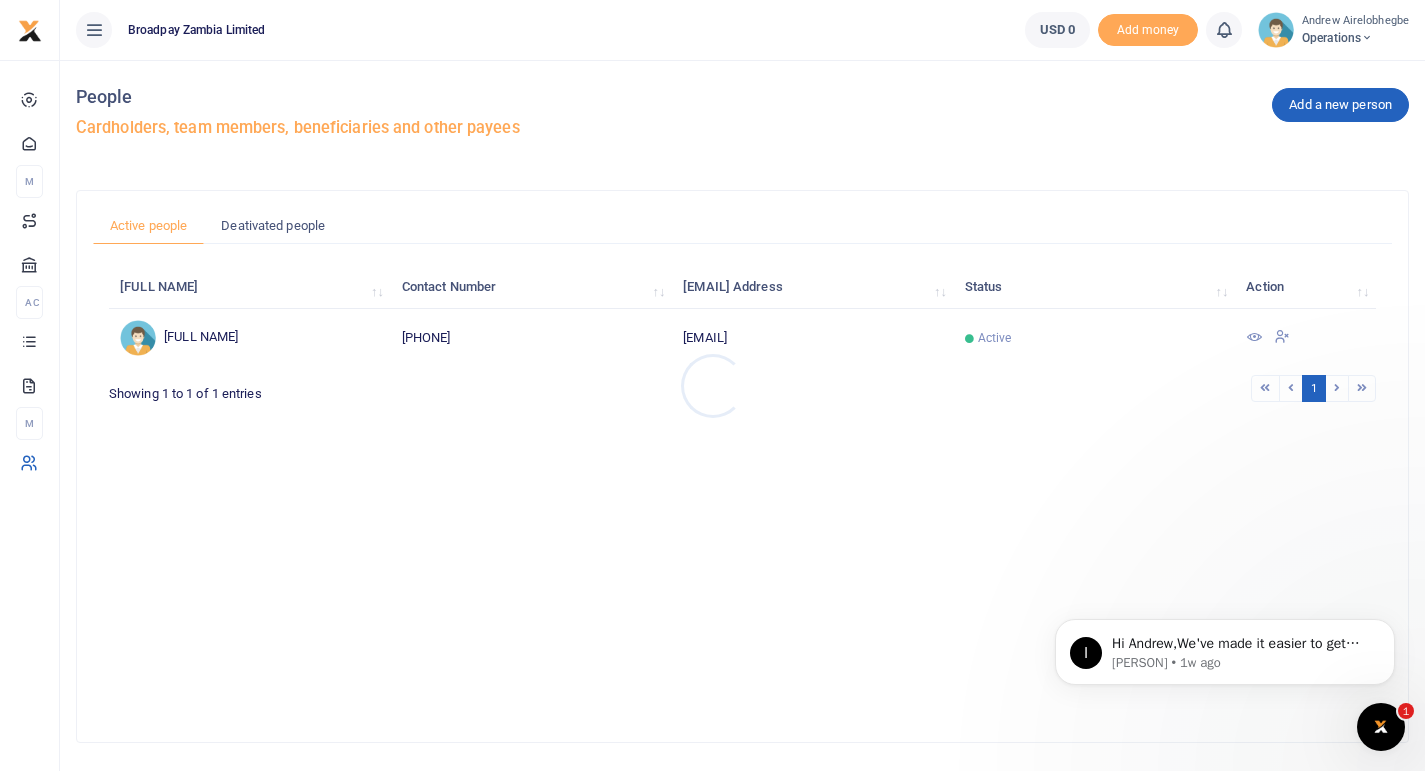scroll, scrollTop: 0, scrollLeft: 0, axis: both 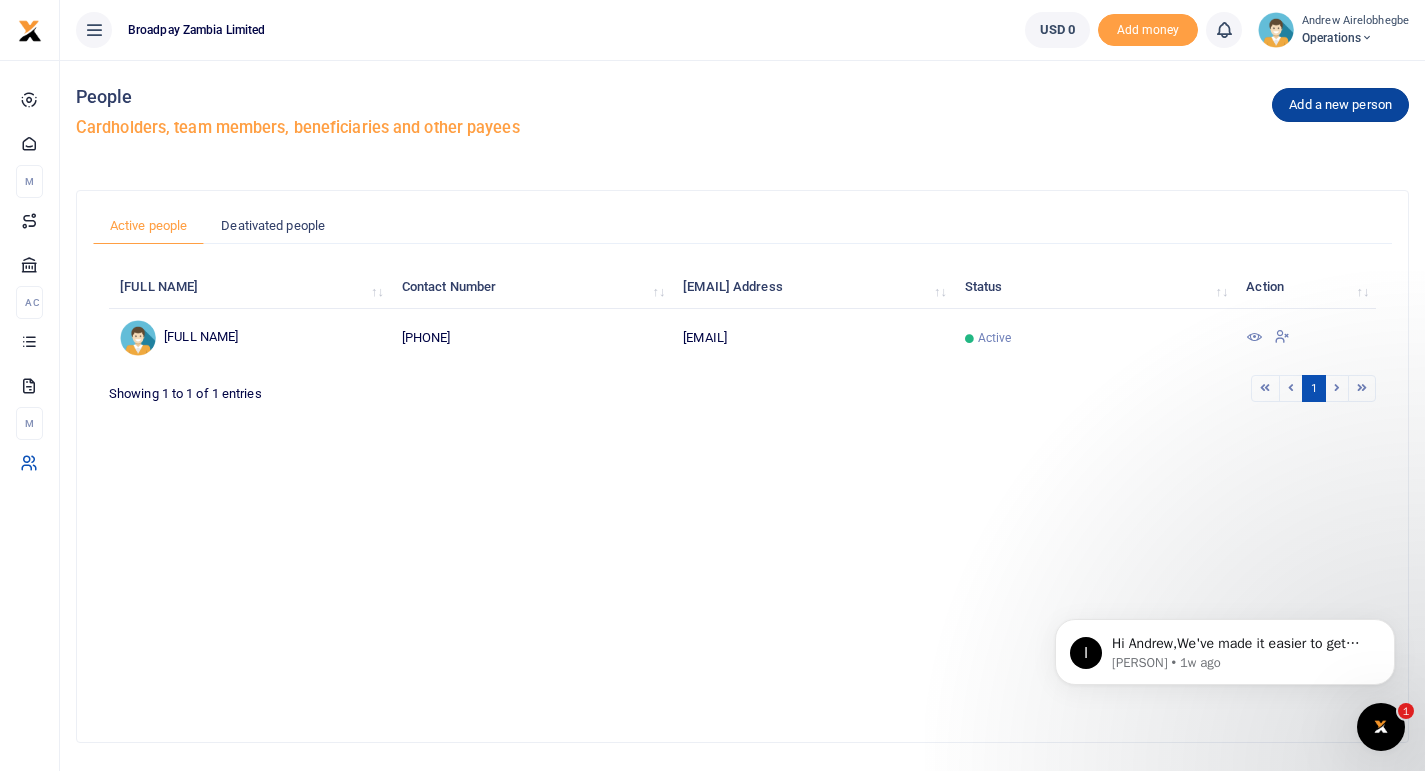 click on "Add a new person" at bounding box center (1340, 105) 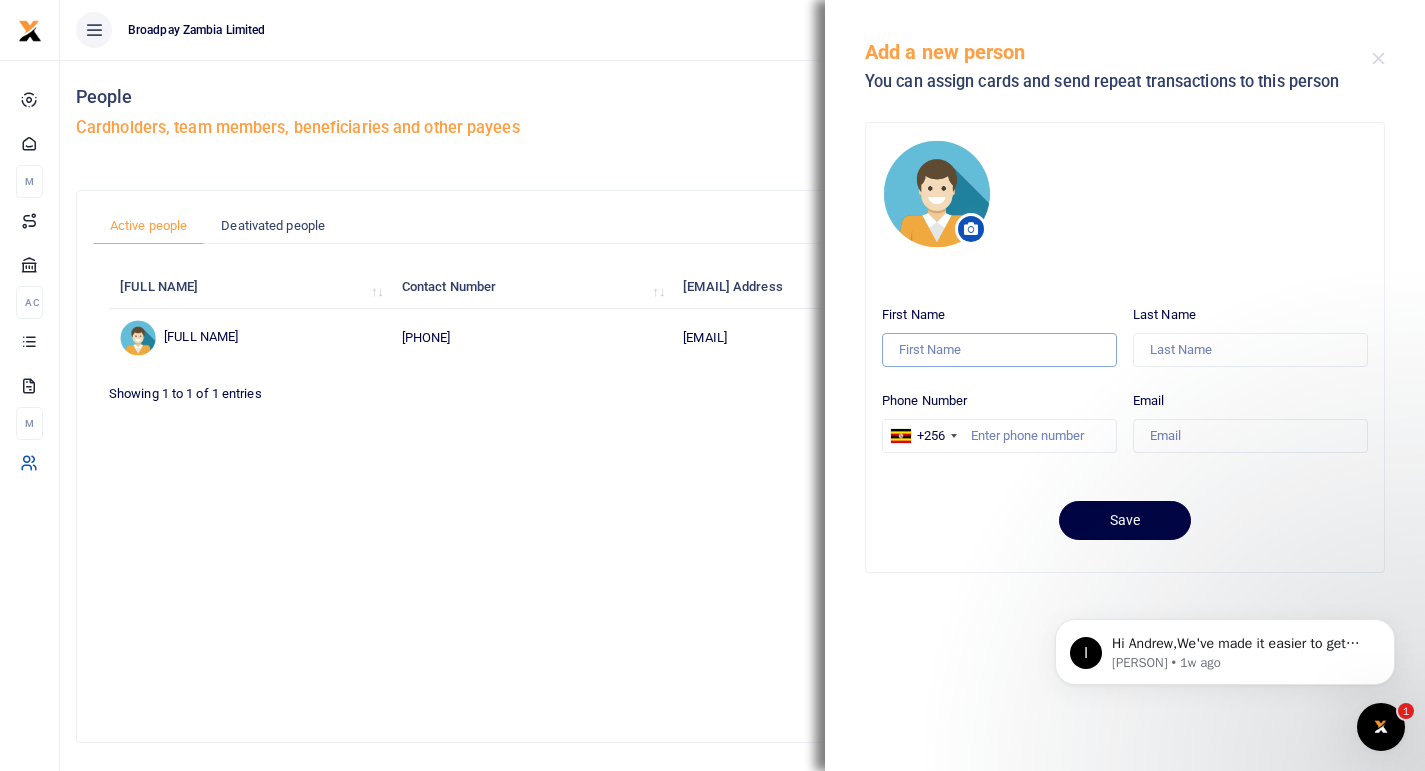 click on "First Name" at bounding box center [999, 350] 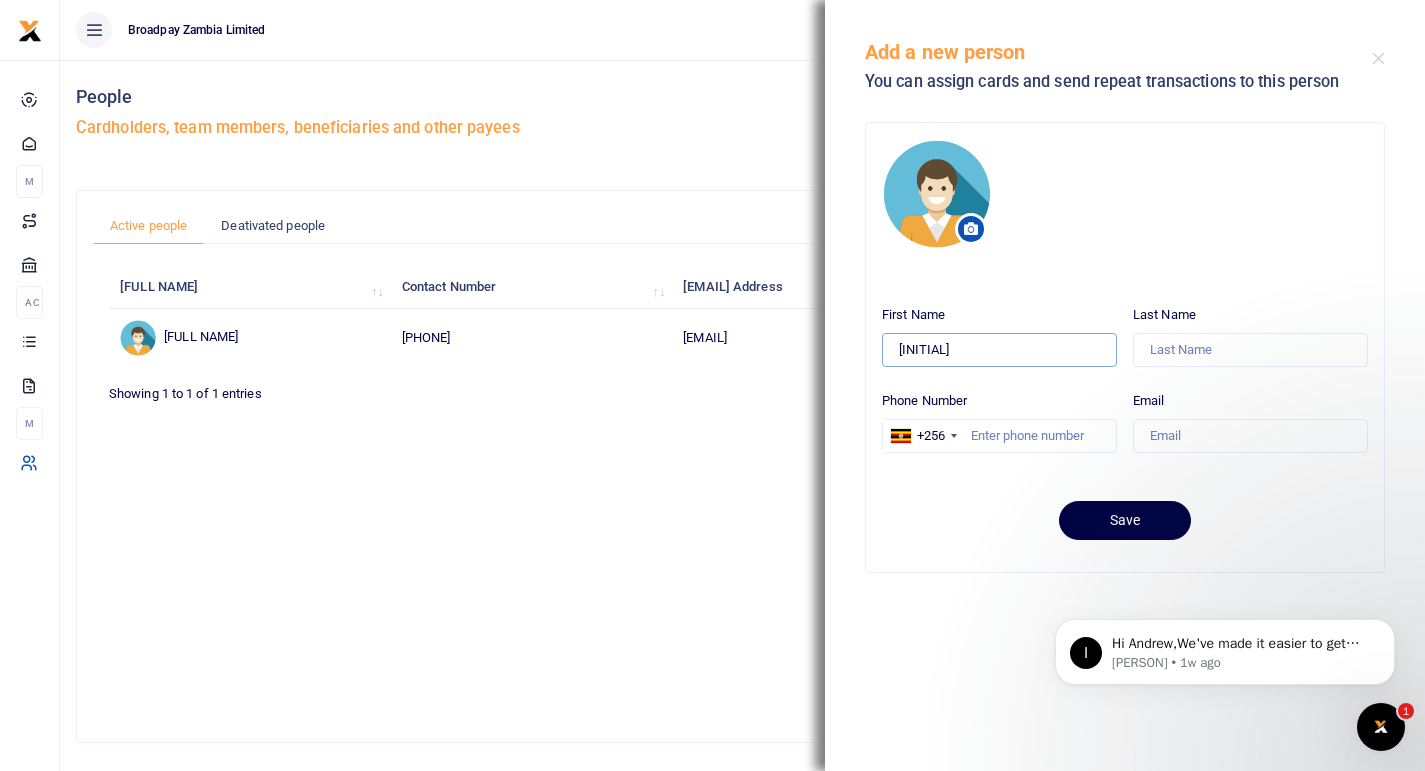type on "Praise" 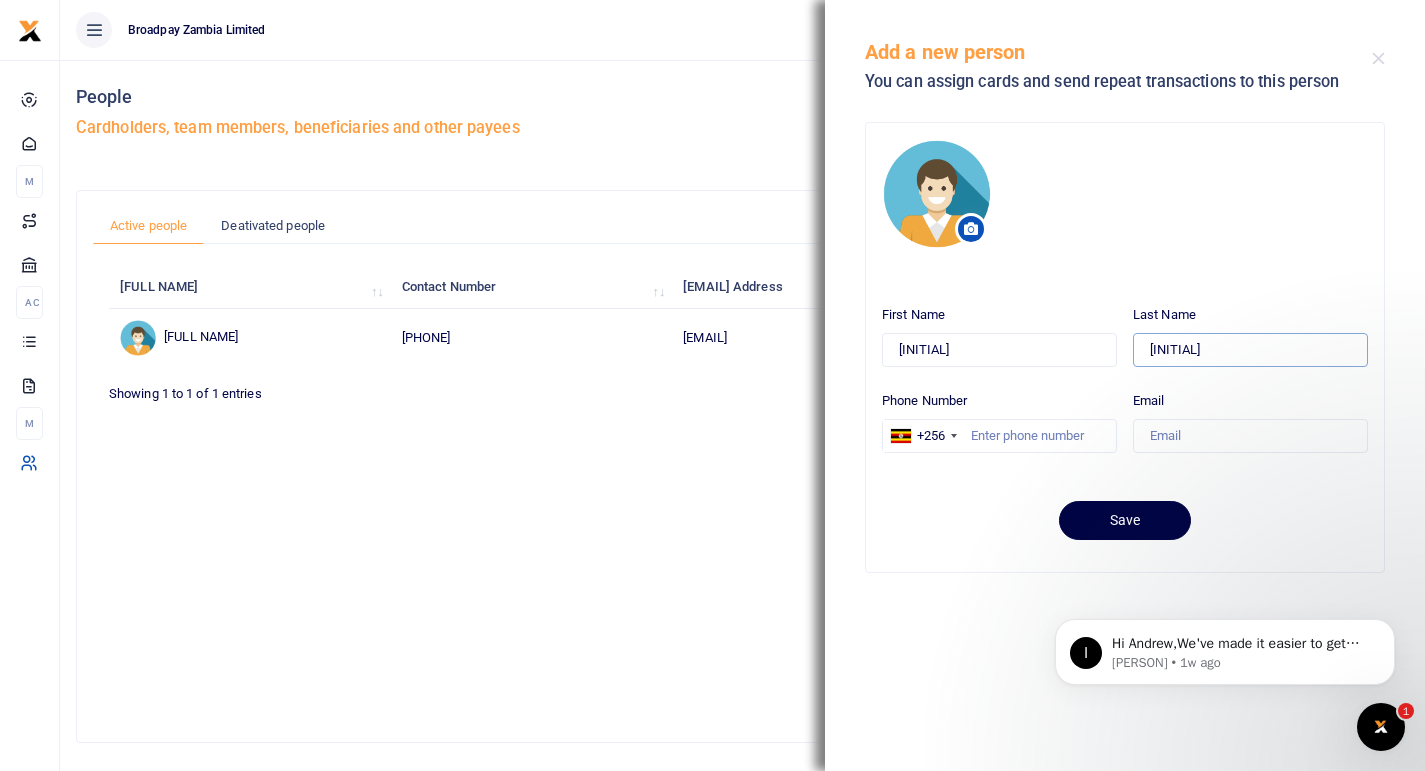 type on "Osagie" 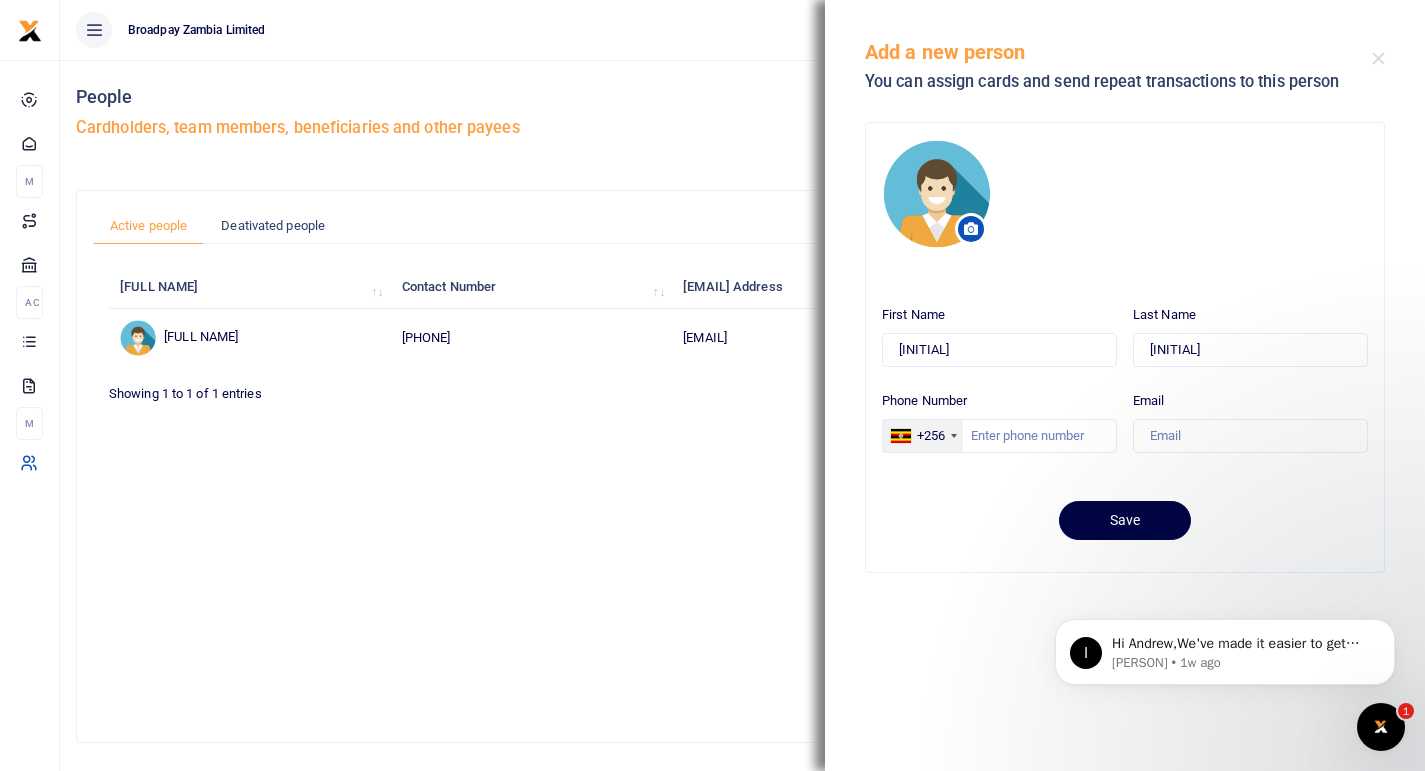 click on "+256" at bounding box center [923, 436] 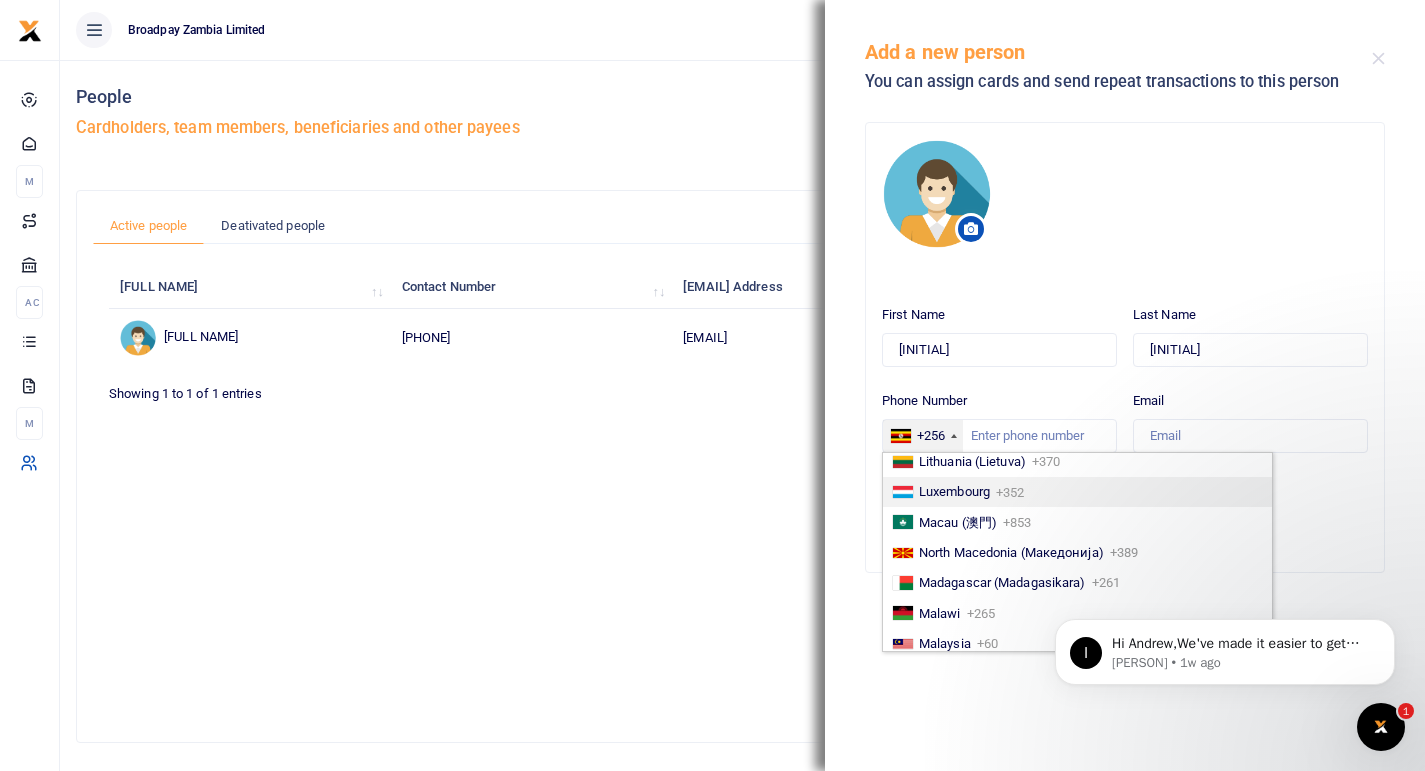 scroll, scrollTop: 4686, scrollLeft: 0, axis: vertical 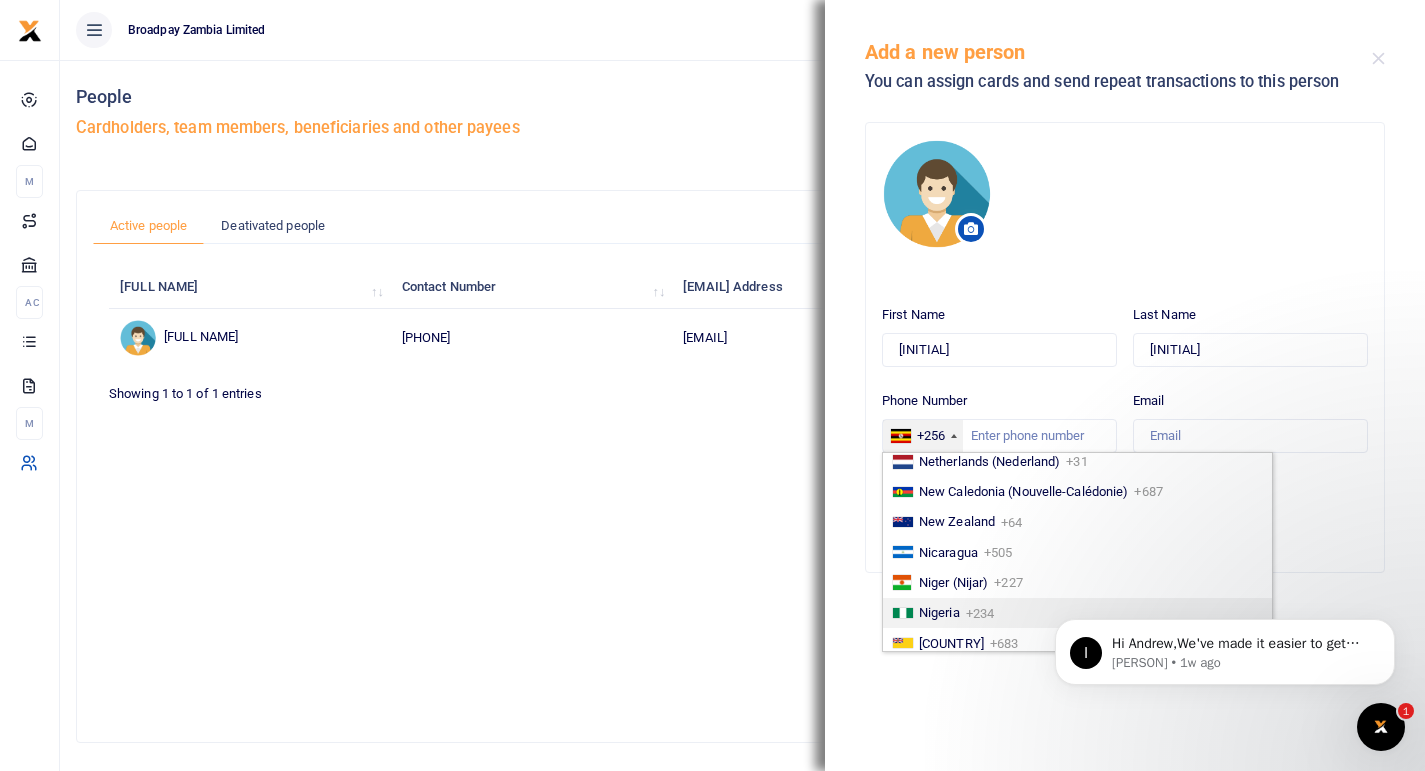 click on "Nigeria" at bounding box center (939, 612) 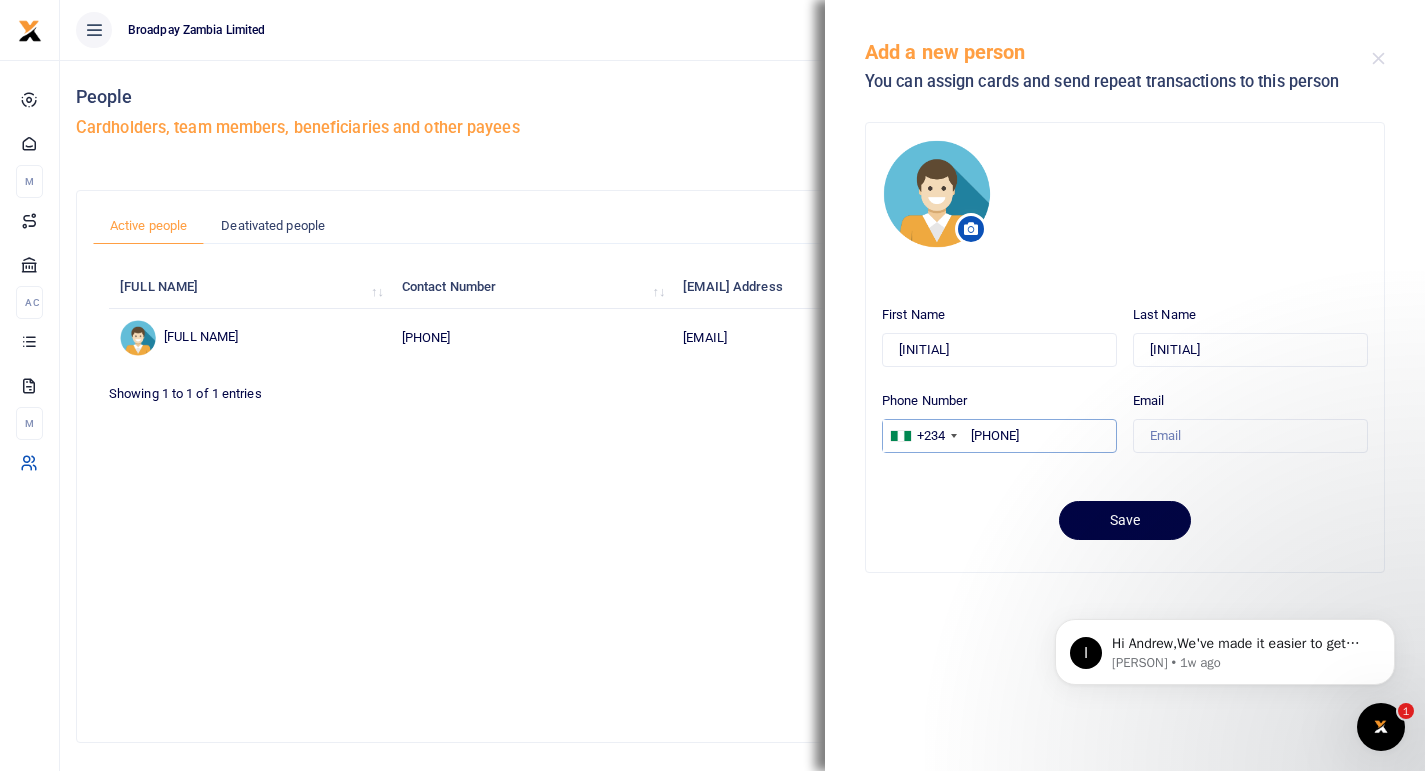 type on "8127170472" 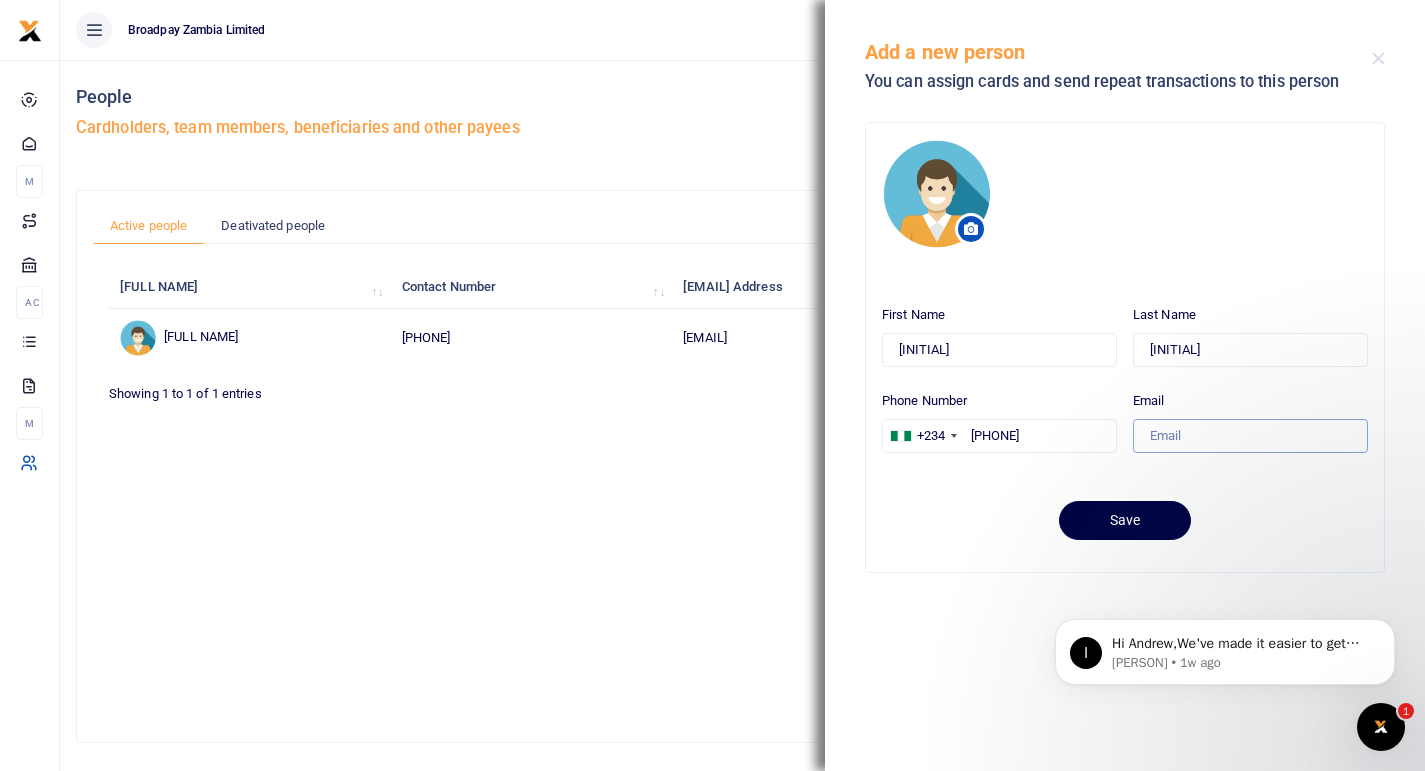 click on "Email" at bounding box center (1250, 436) 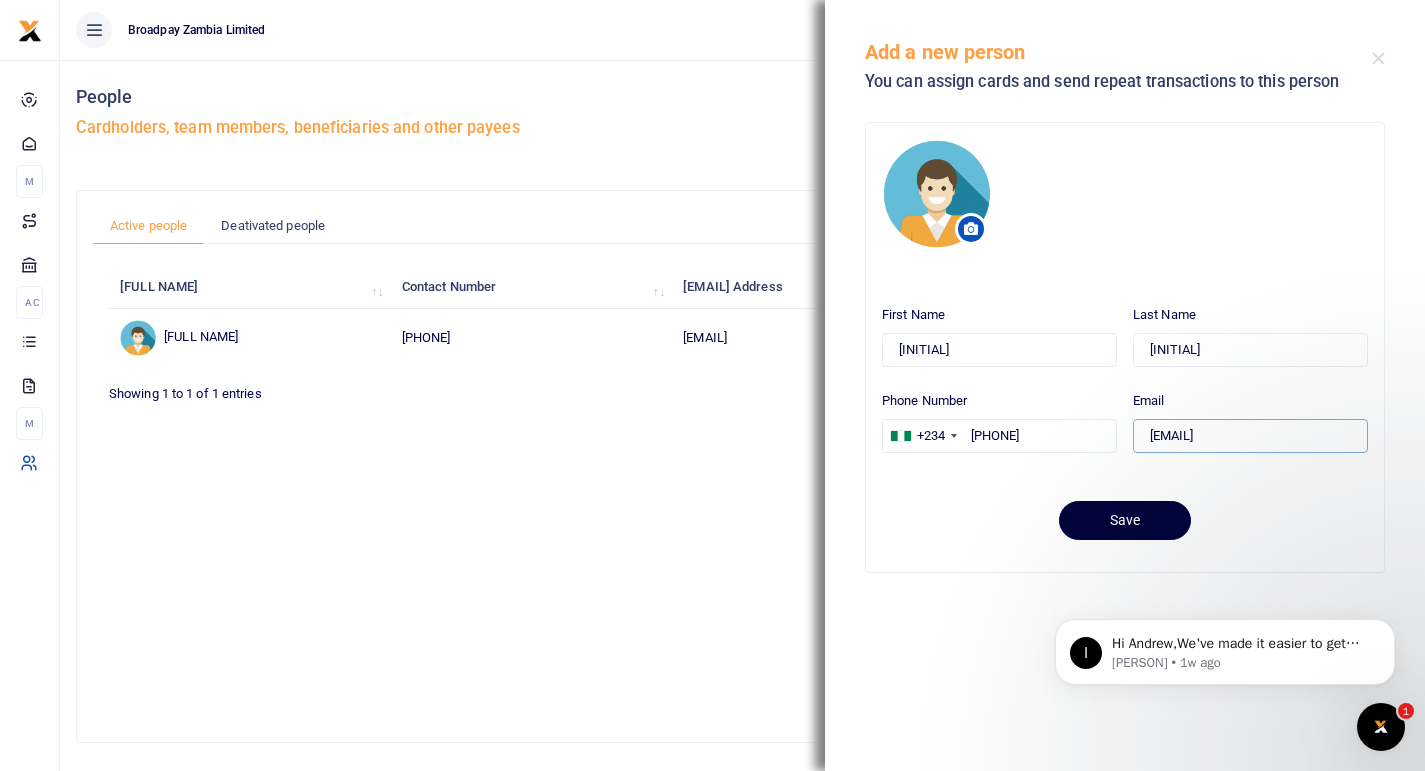 type on "Praise@lenco.co" 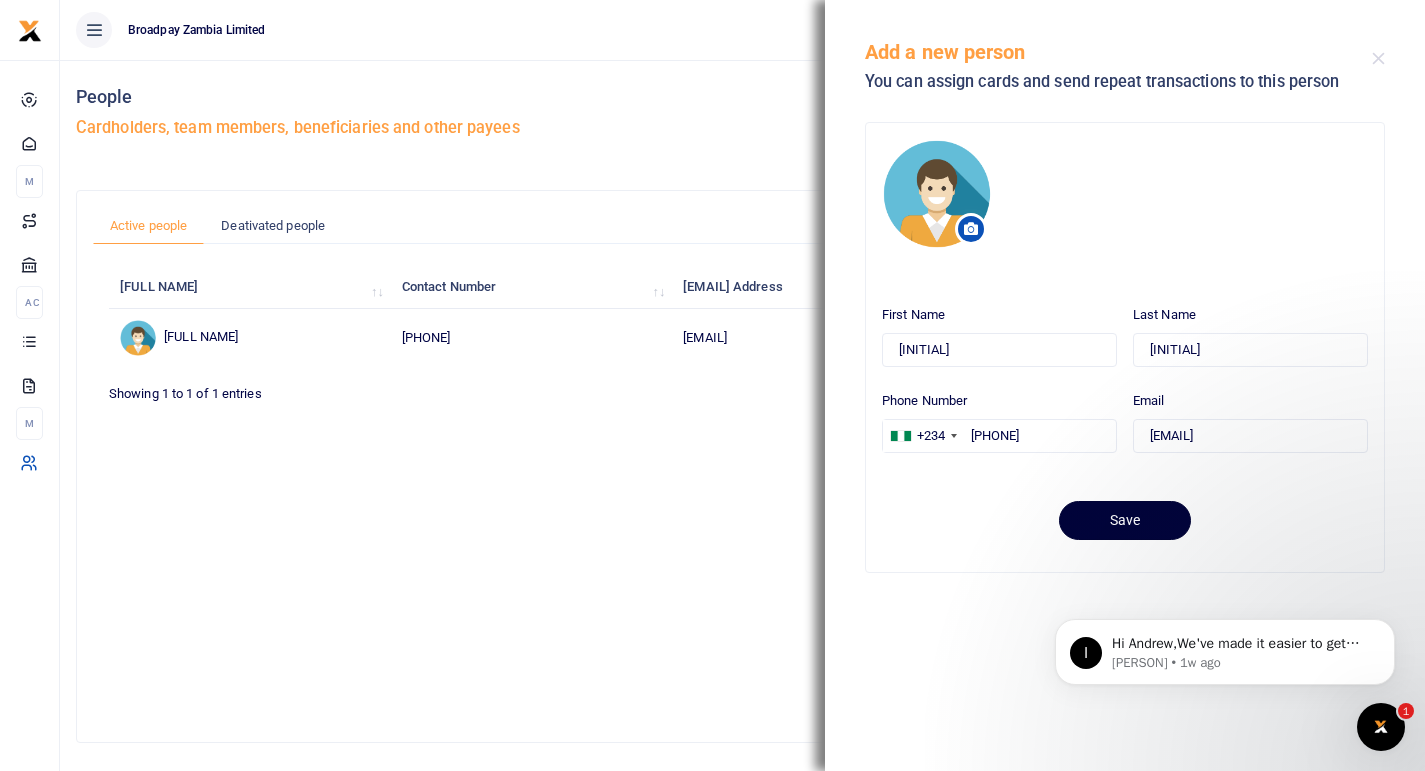 click on "Save" at bounding box center [1125, 520] 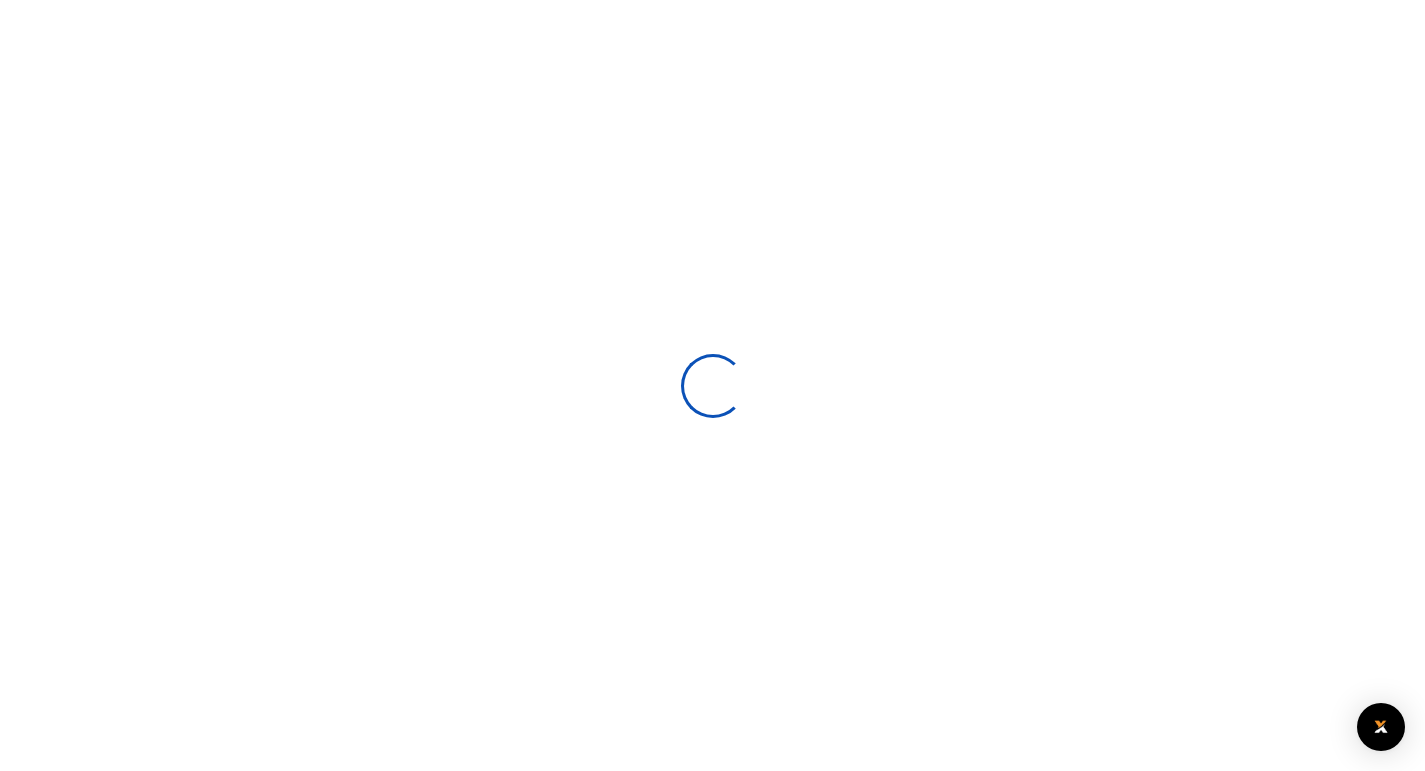 scroll, scrollTop: 0, scrollLeft: 0, axis: both 